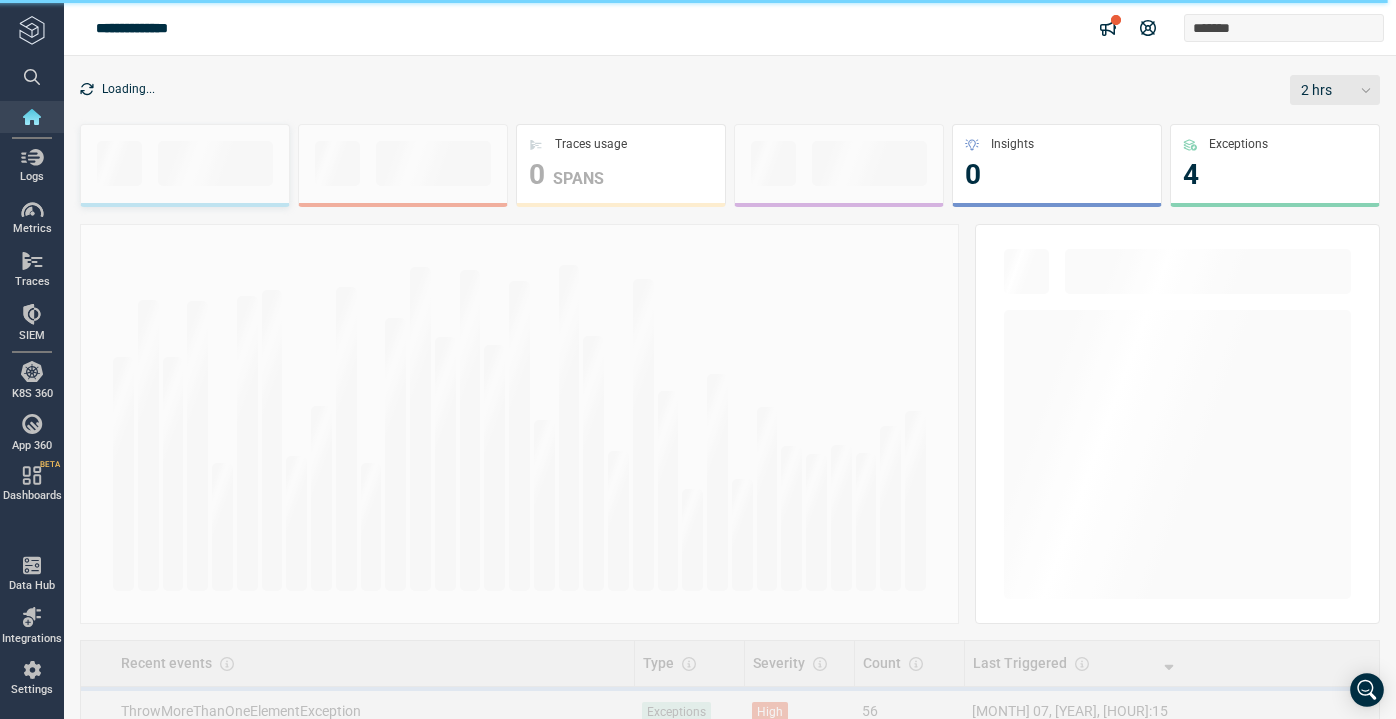 scroll, scrollTop: 0, scrollLeft: 0, axis: both 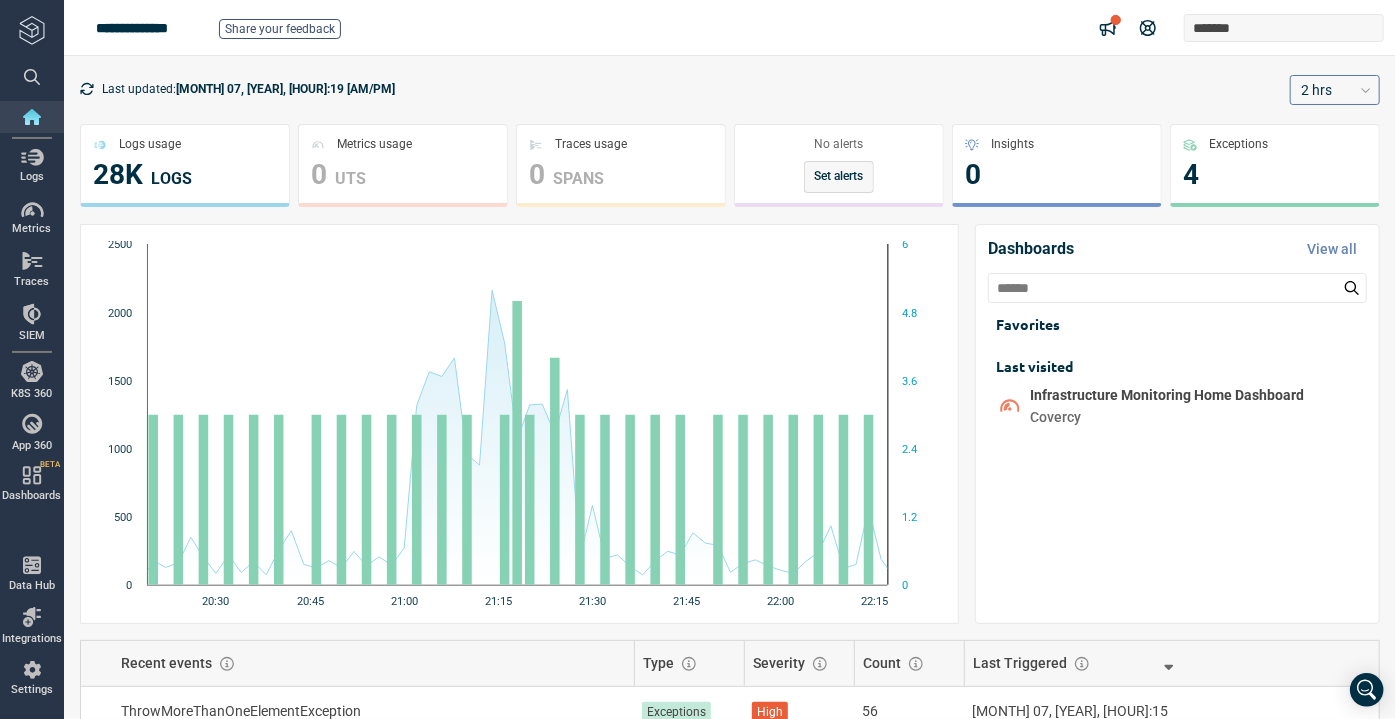 click on "2 hrs" at bounding box center (1316, 90) 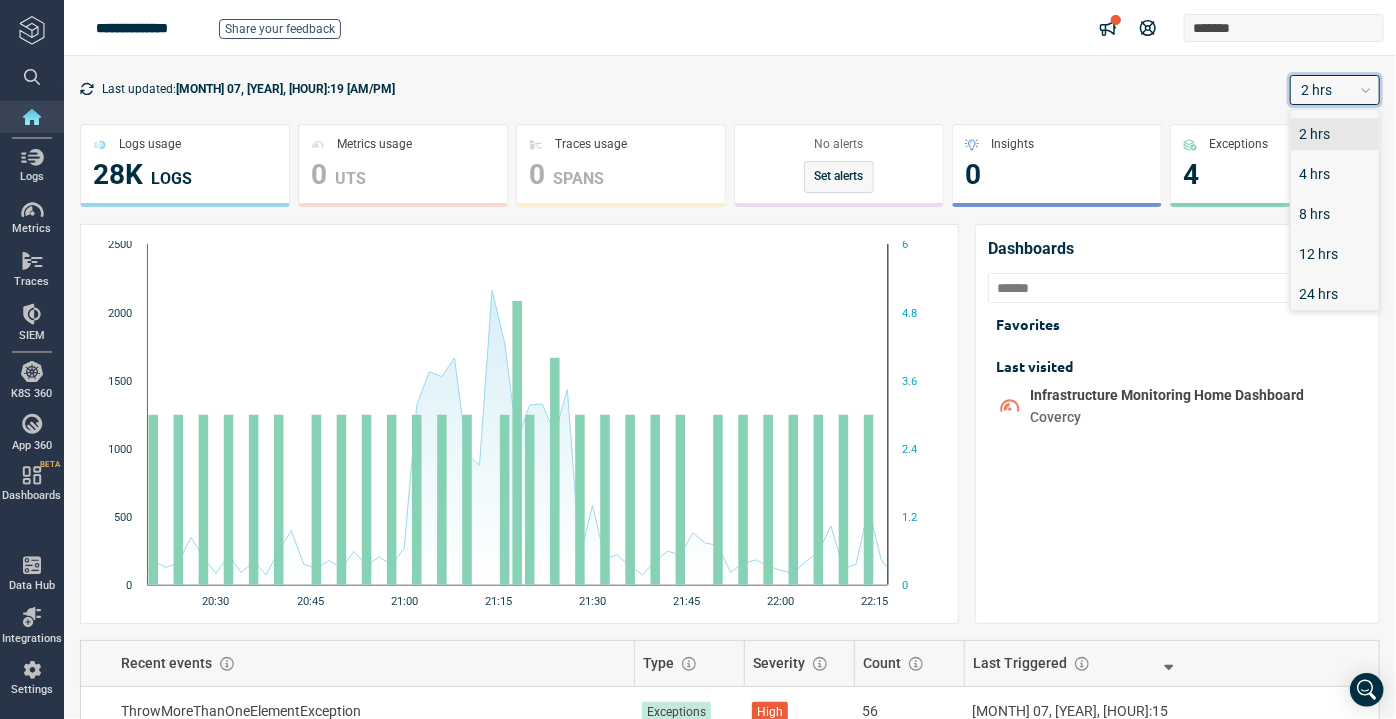 click on "Last updated:  [MONTH] 07, [YEAR], [HOUR]:19 [AM/PM]      option 2 hrs focused, 1 of 5. 5 results available. Use Up and Down to choose options, press Enter to select the currently focused option, press Escape to exit the menu, press Tab to select the option and exit the menu. 2 hrs 2 hrs 4 hrs 8 hrs 12 hrs 24 hrs" at bounding box center [730, 89] 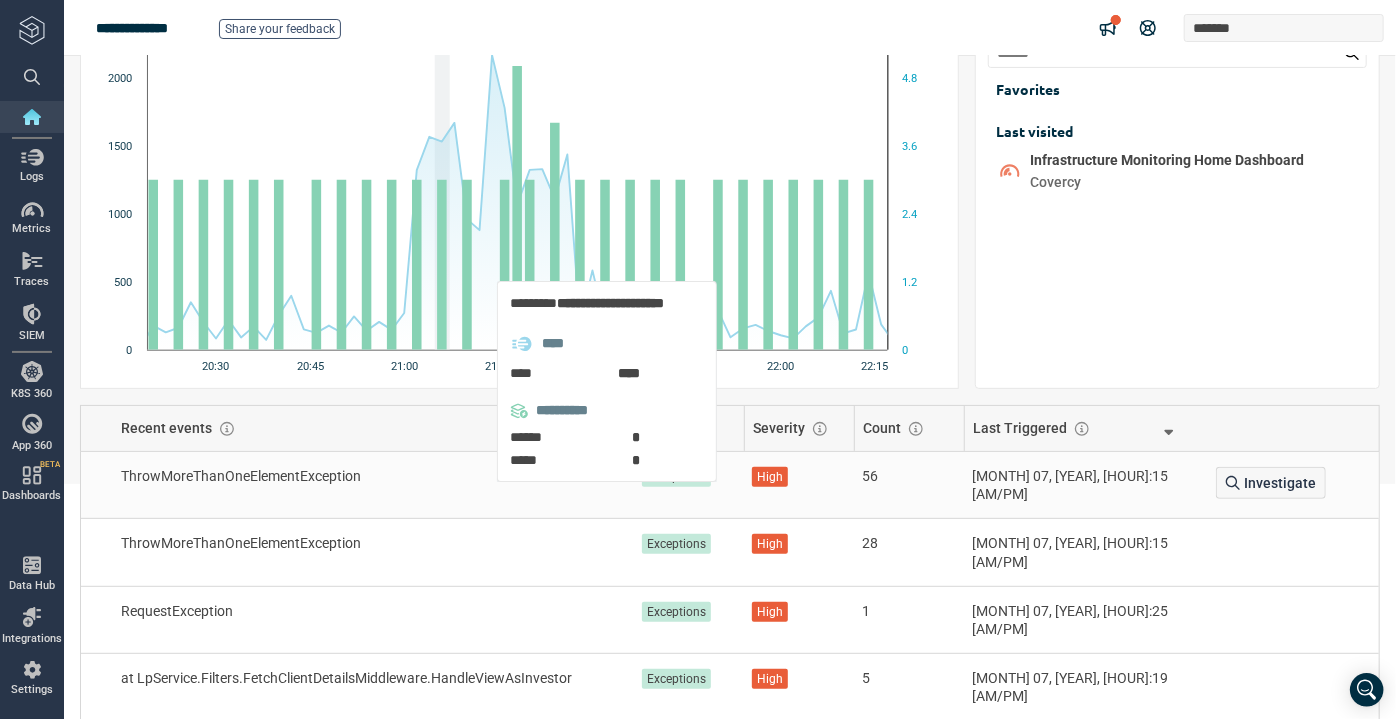 scroll, scrollTop: 236, scrollLeft: 0, axis: vertical 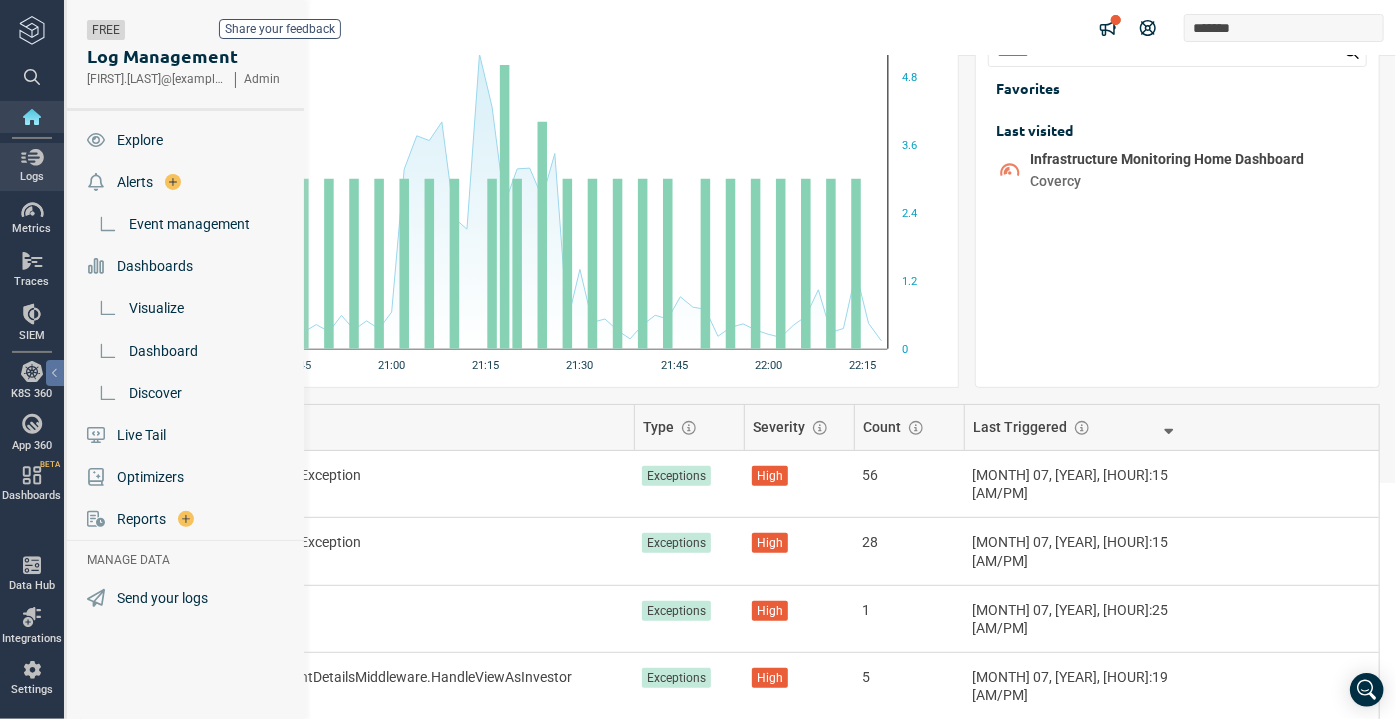 click on "Logs" at bounding box center [32, 166] 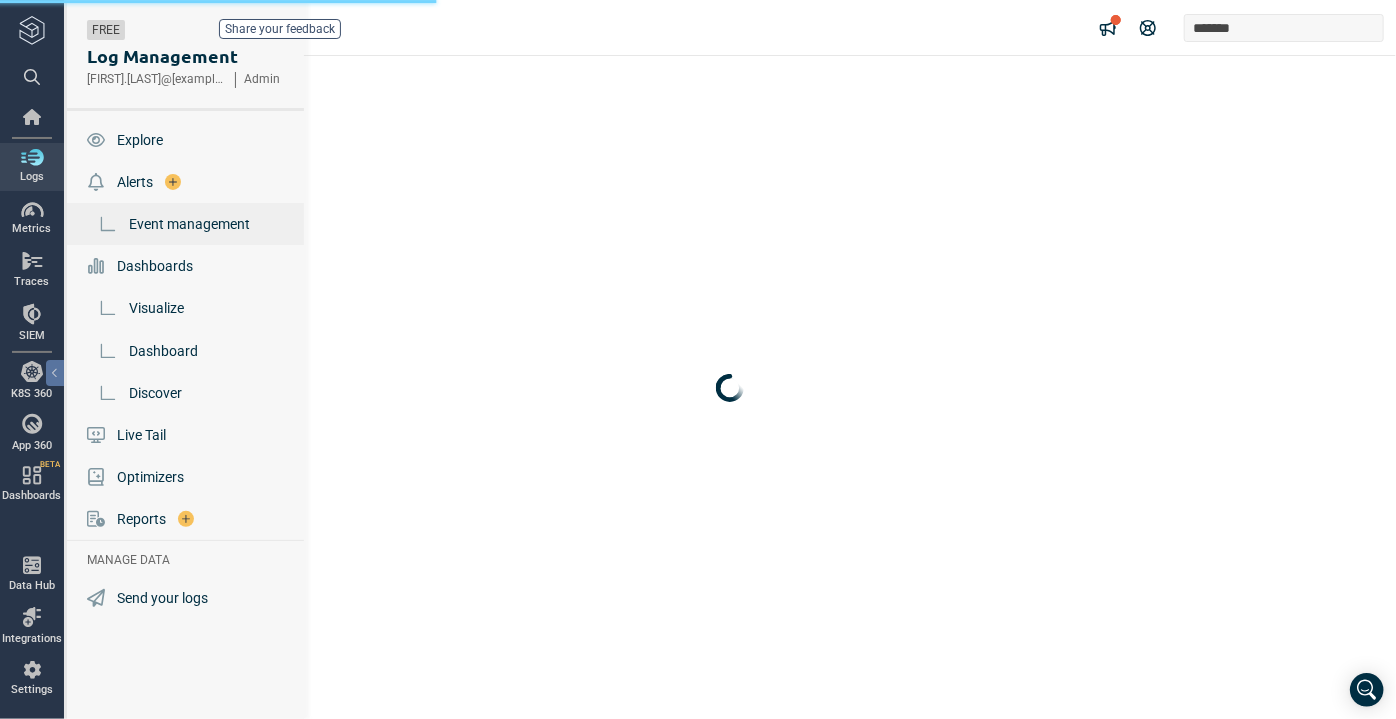scroll, scrollTop: 0, scrollLeft: 0, axis: both 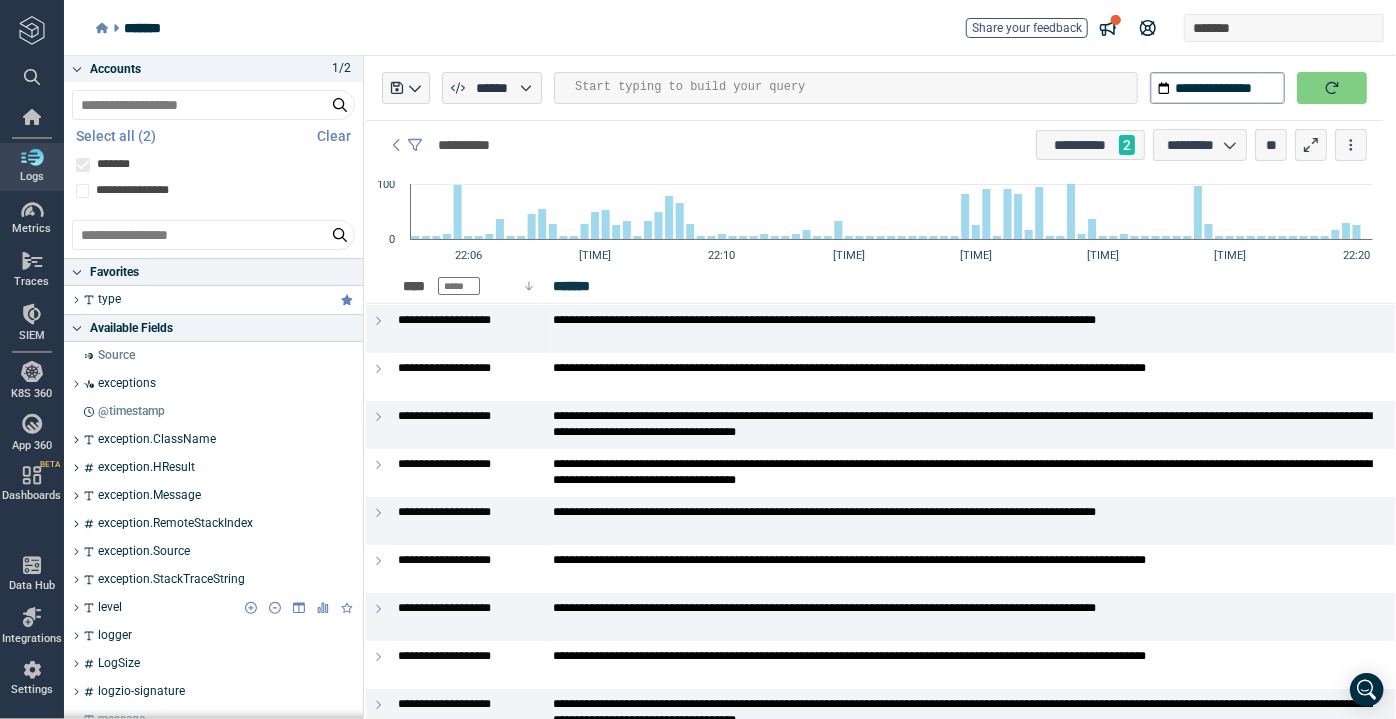 click on "level" at bounding box center (219, 608) 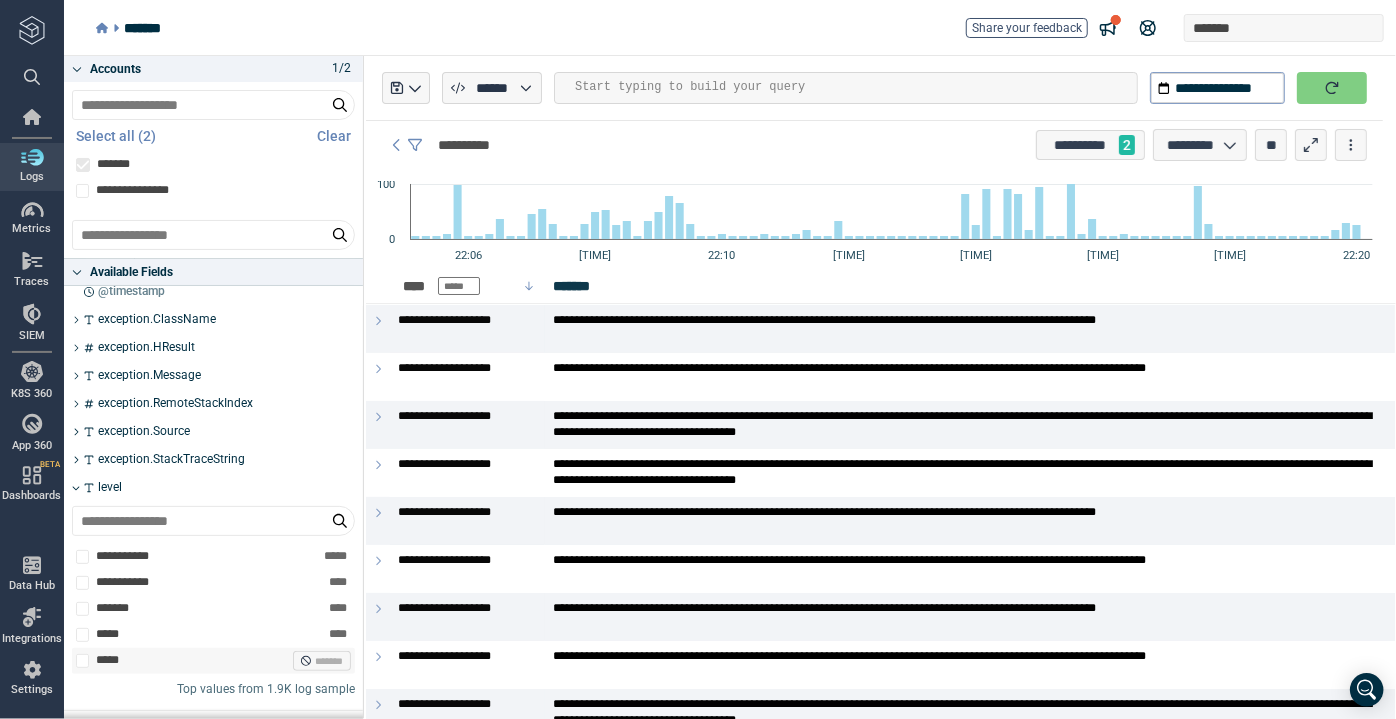 scroll, scrollTop: 181, scrollLeft: 0, axis: vertical 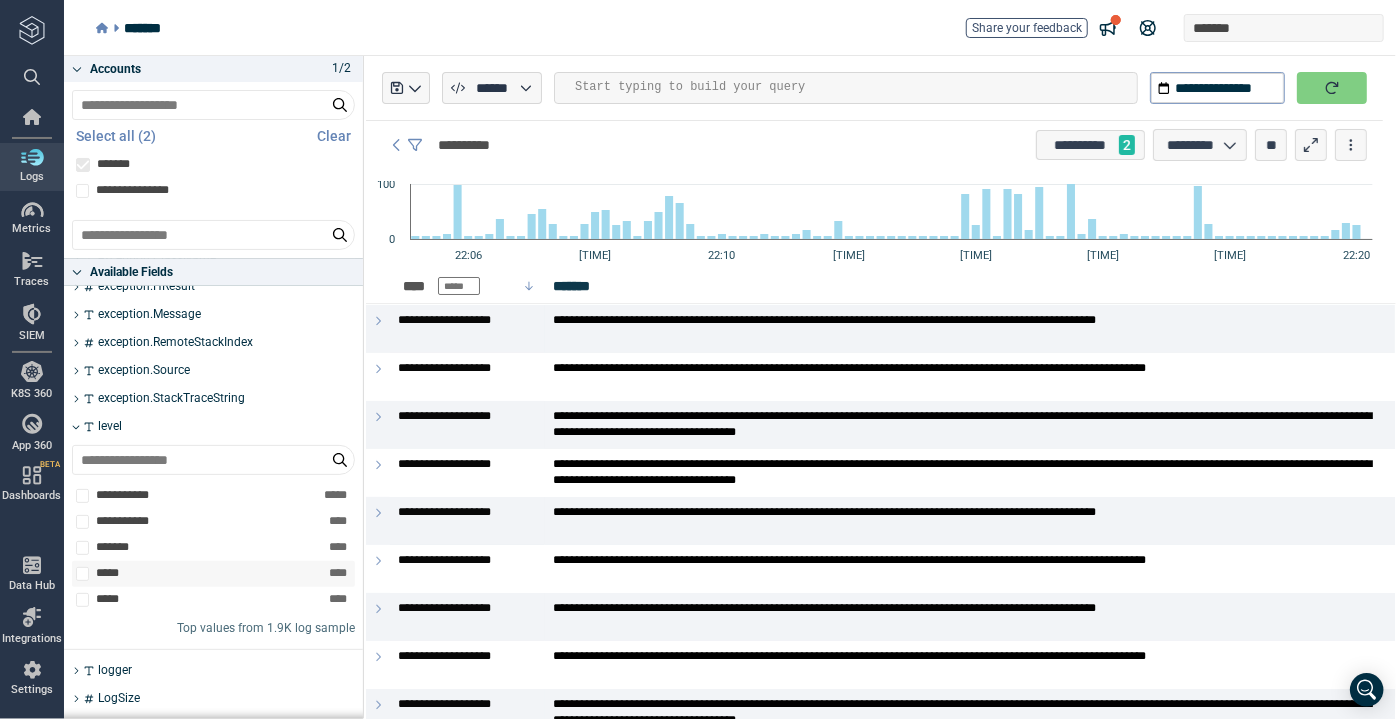 click at bounding box center [82, 574] 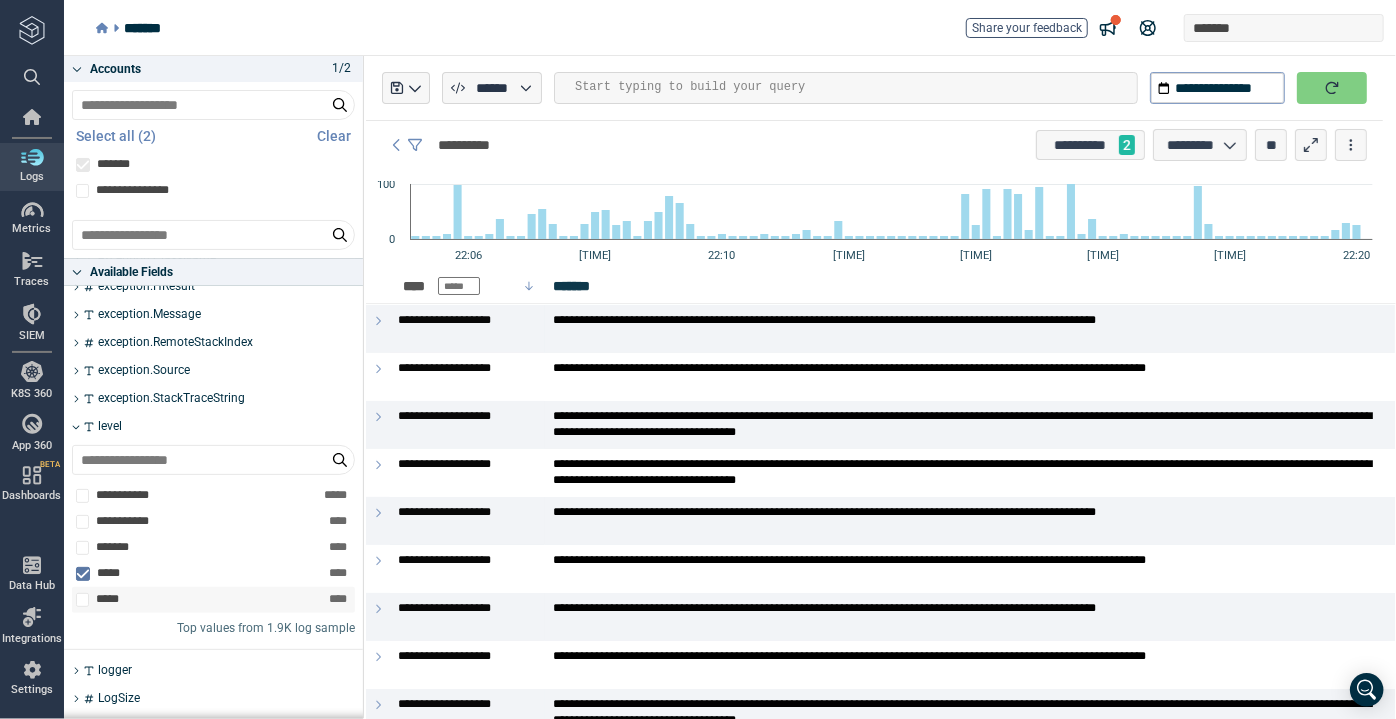 click at bounding box center [82, 600] 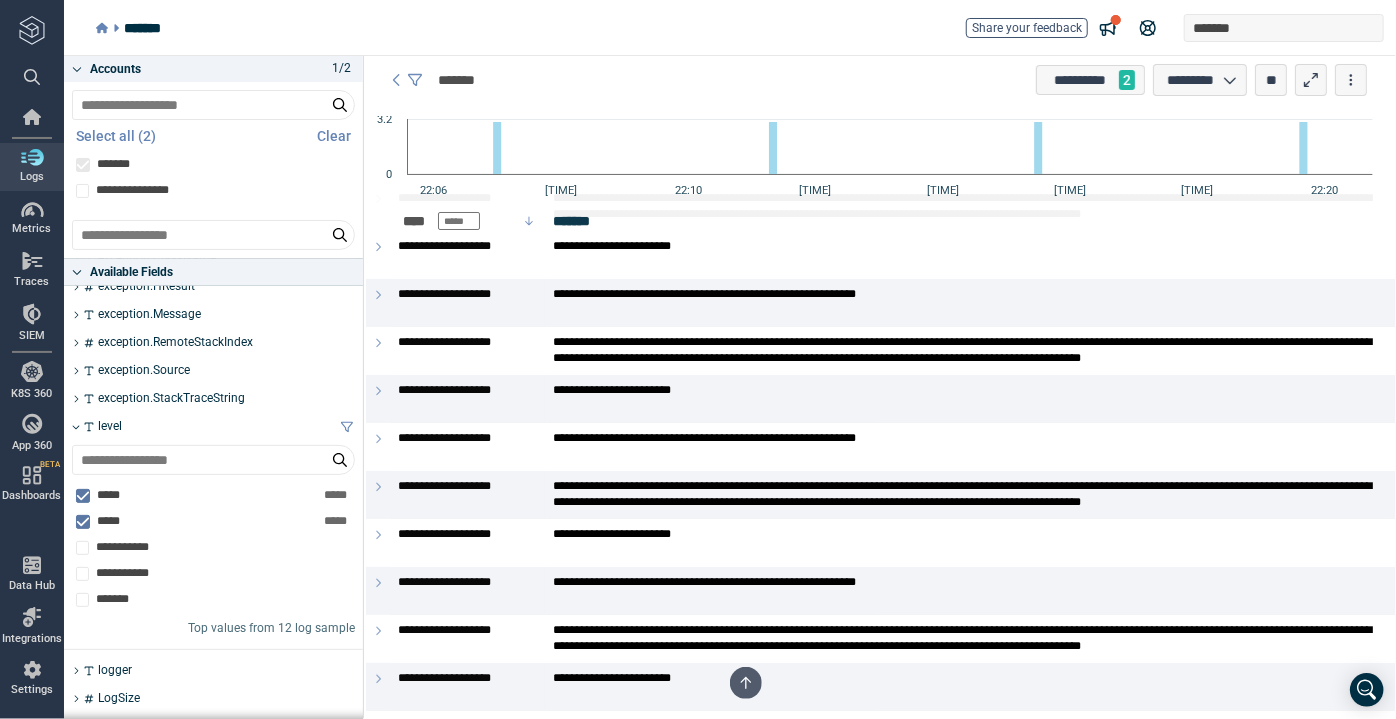 scroll, scrollTop: 0, scrollLeft: 0, axis: both 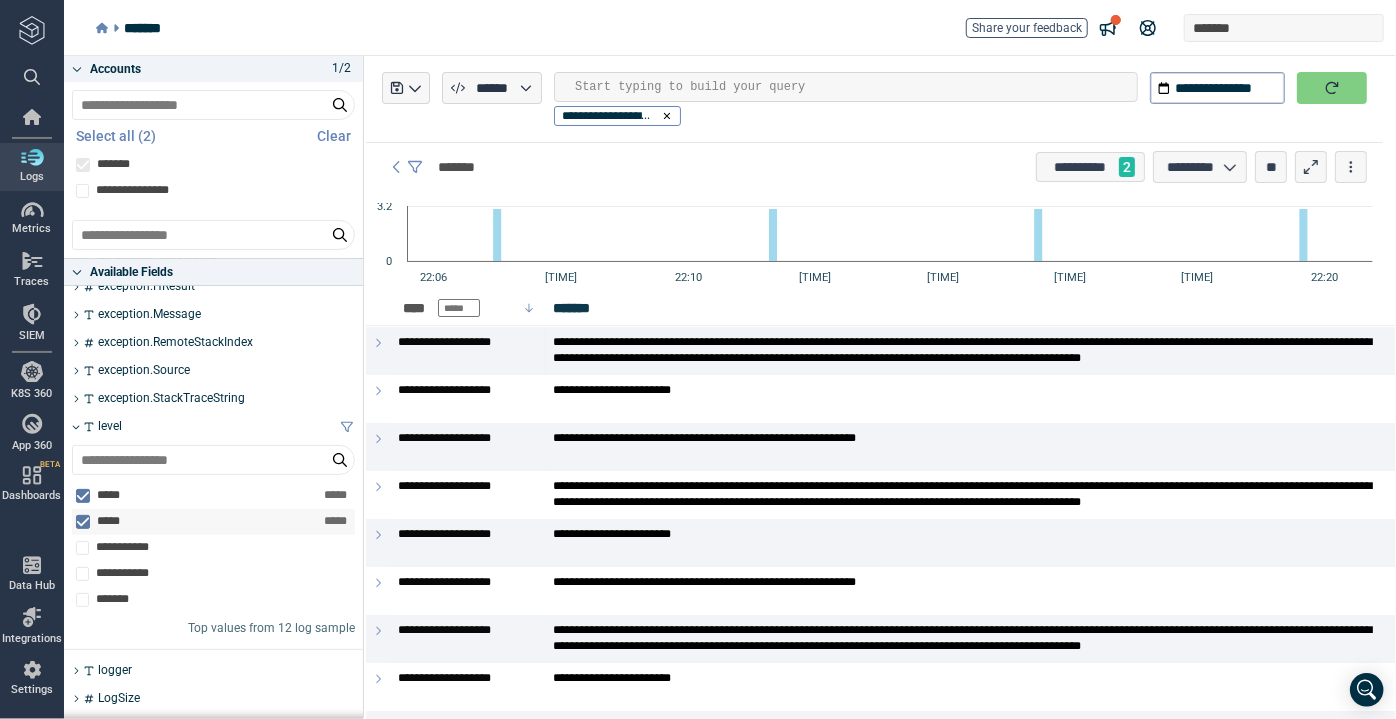 click at bounding box center [83, 522] 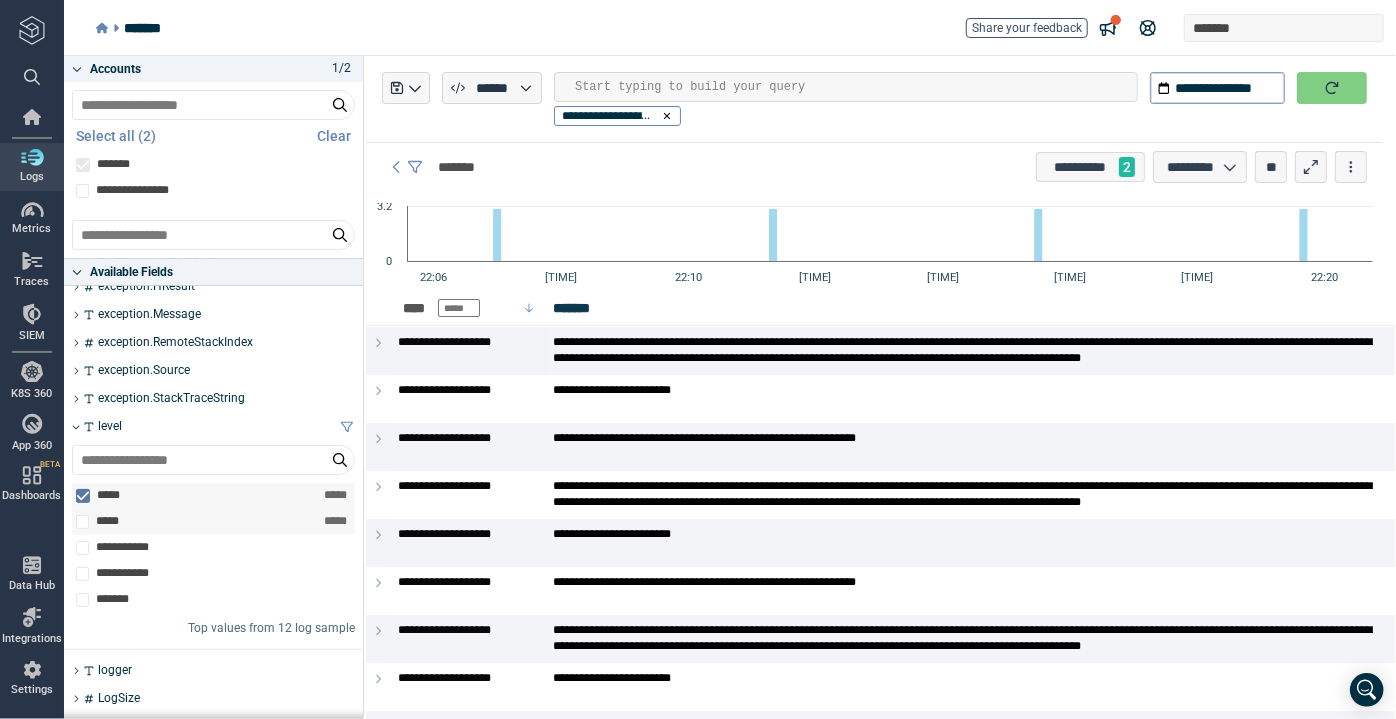 click at bounding box center (83, 496) 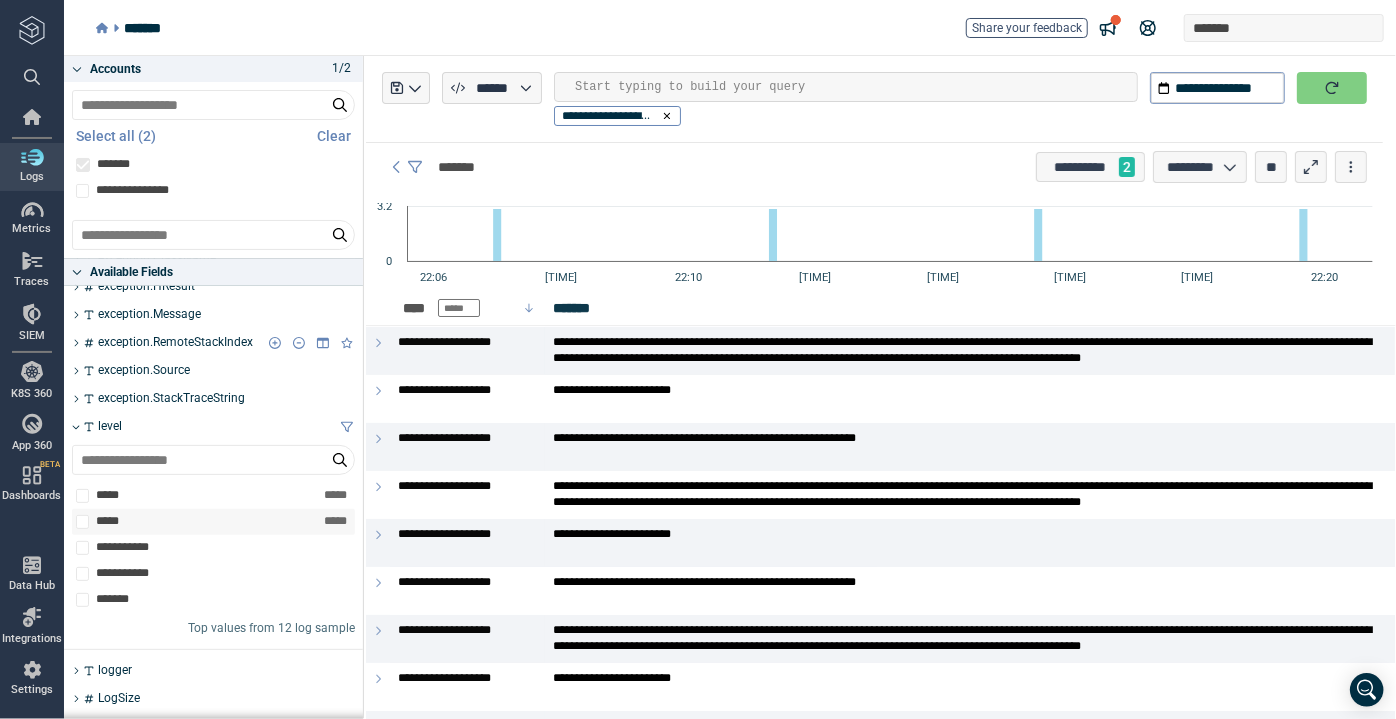 scroll, scrollTop: 0, scrollLeft: 0, axis: both 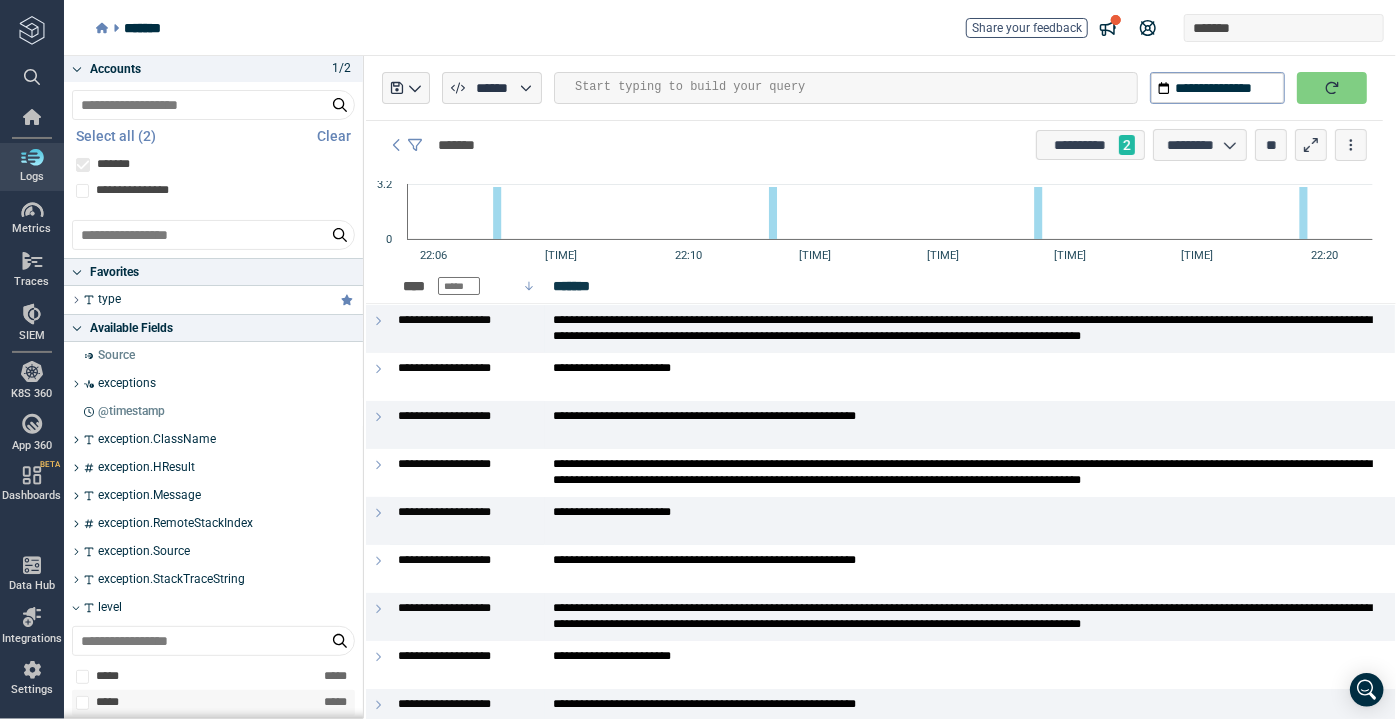 click at bounding box center [76, 300] 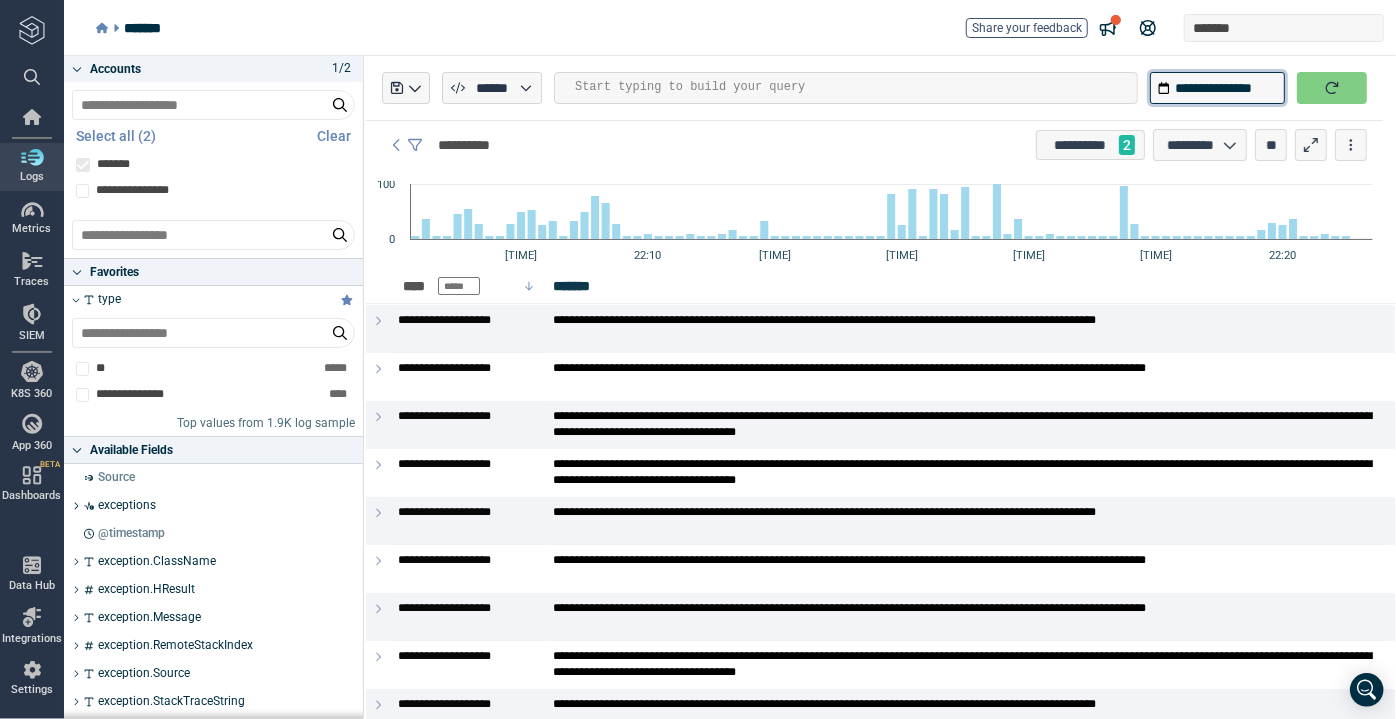 click on "**********" at bounding box center [1217, 88] 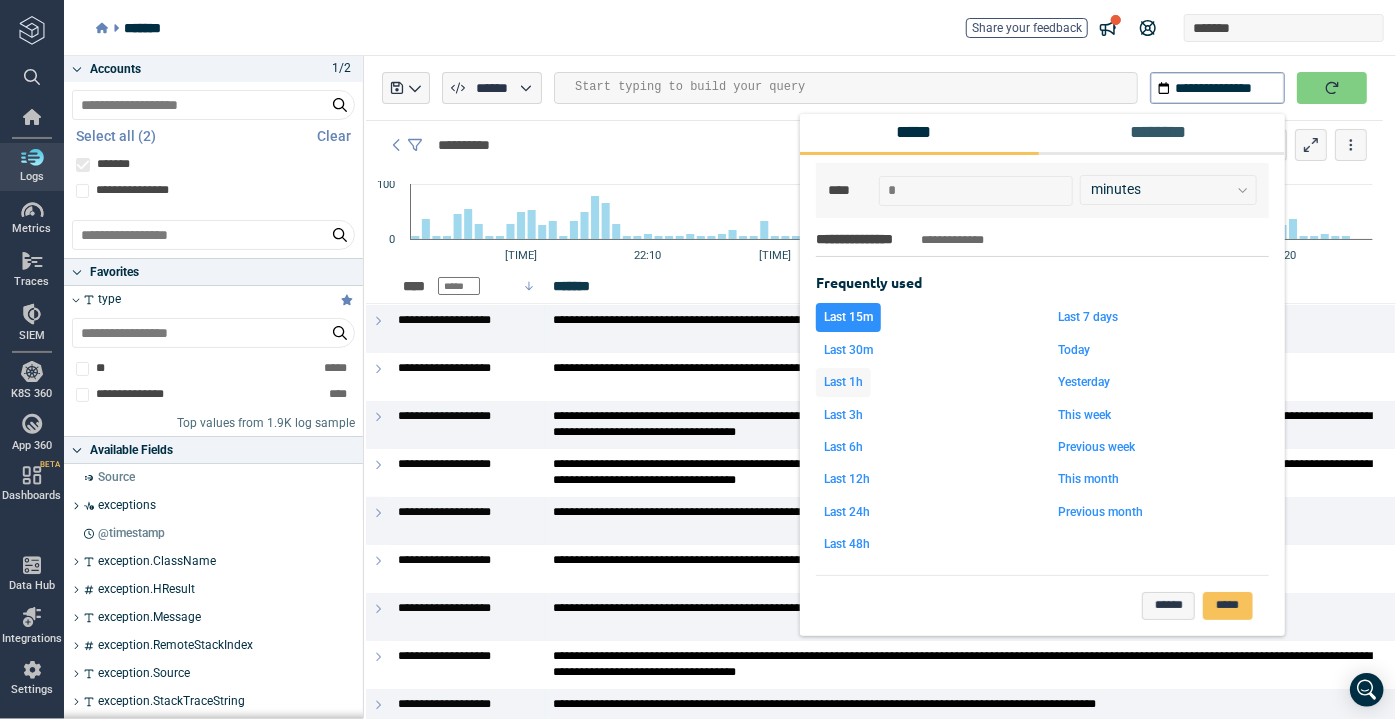 click on "Last 1h" at bounding box center [843, 382] 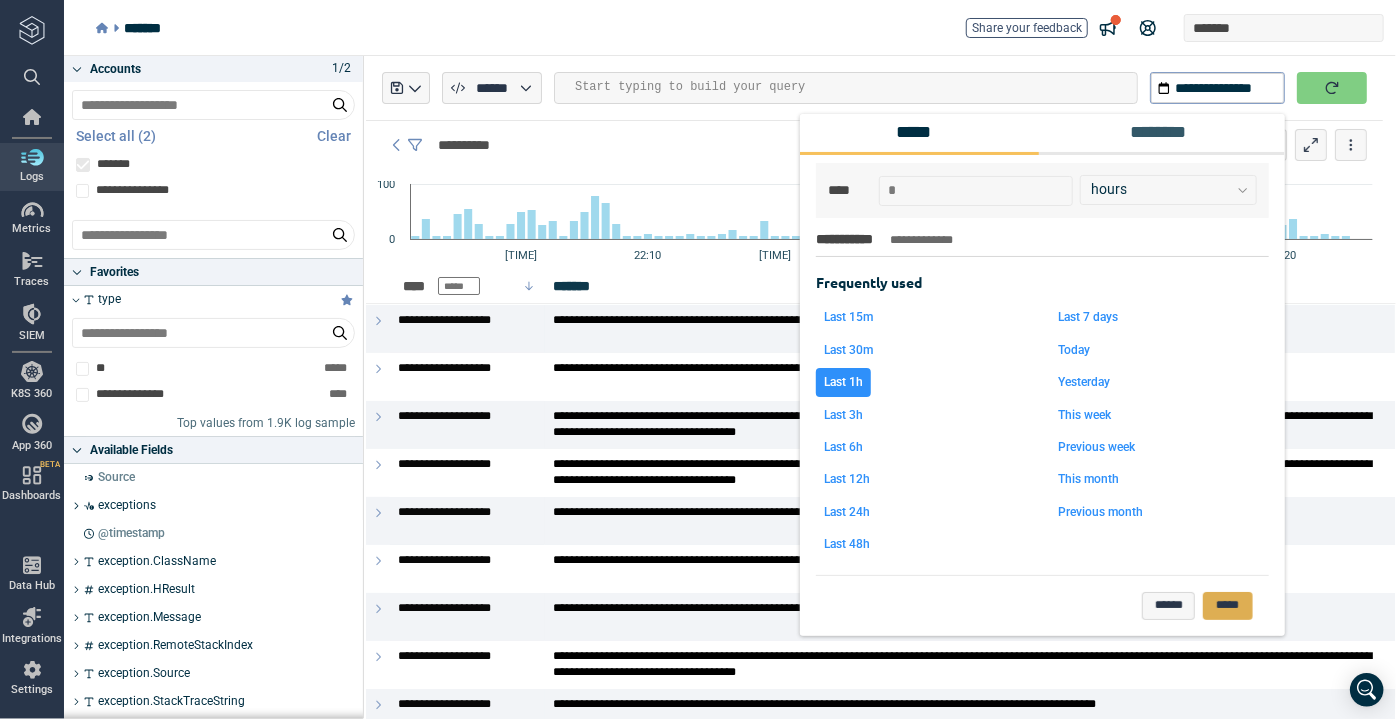 click on "*****" at bounding box center [1228, 606] 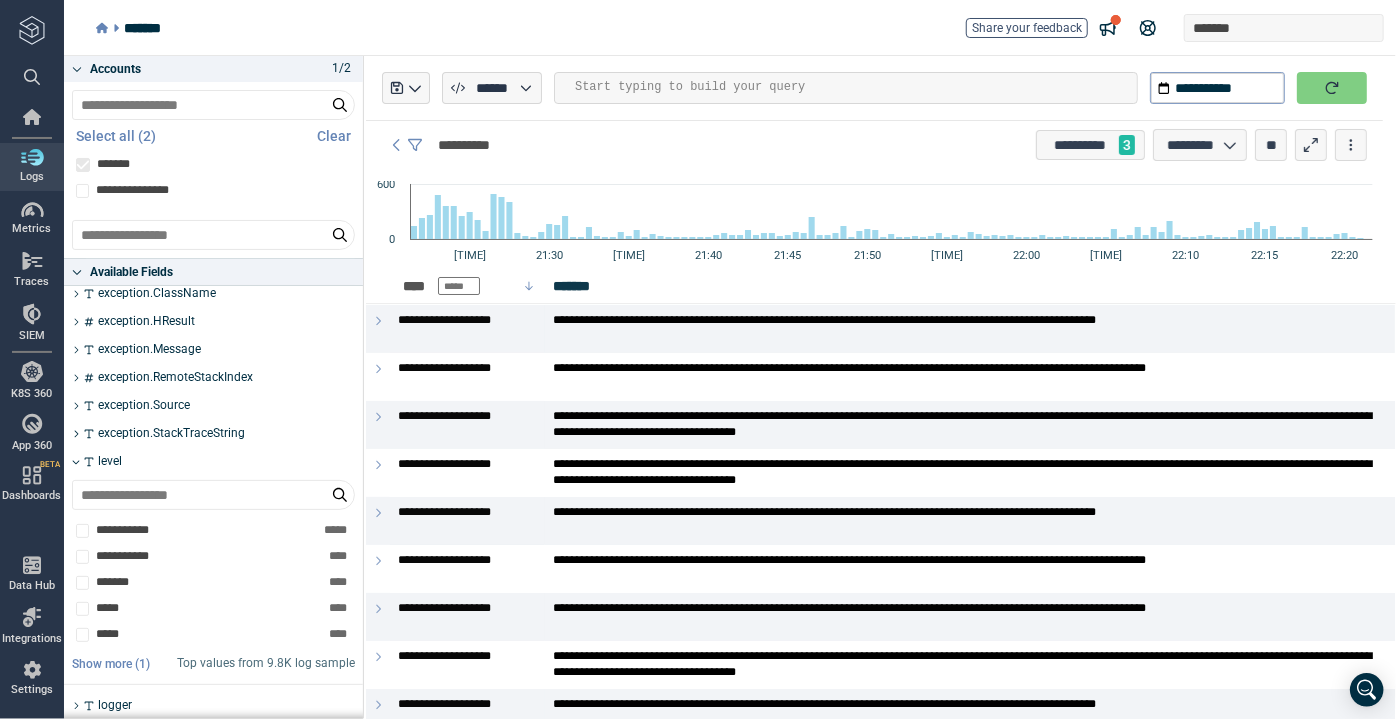 scroll, scrollTop: 363, scrollLeft: 0, axis: vertical 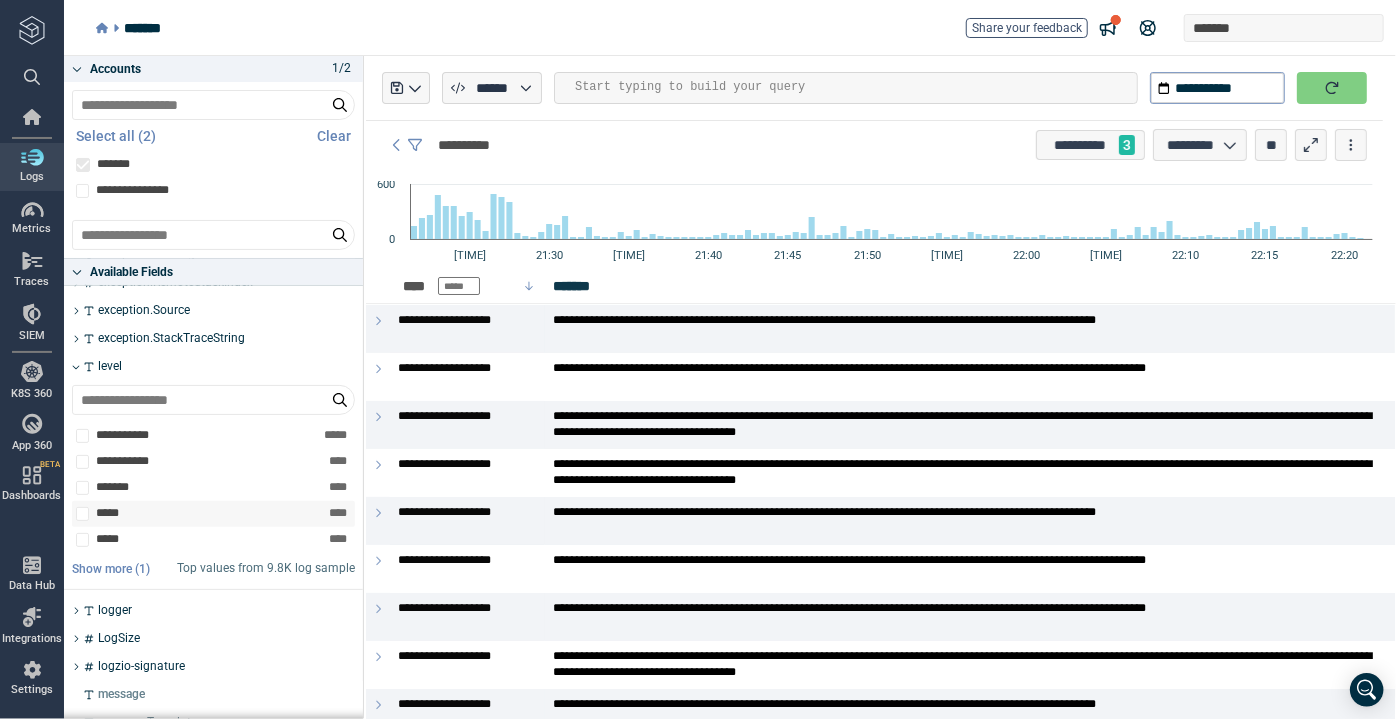 click at bounding box center (82, 514) 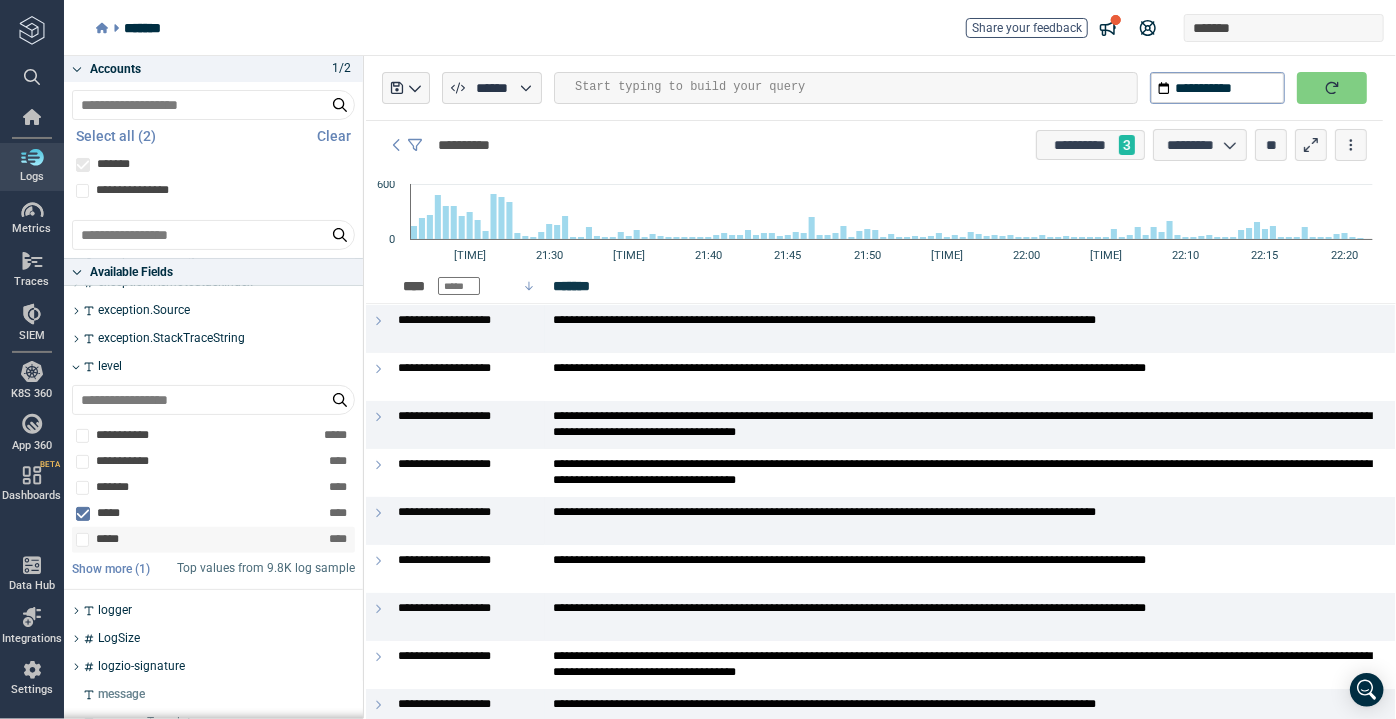 click at bounding box center (82, 540) 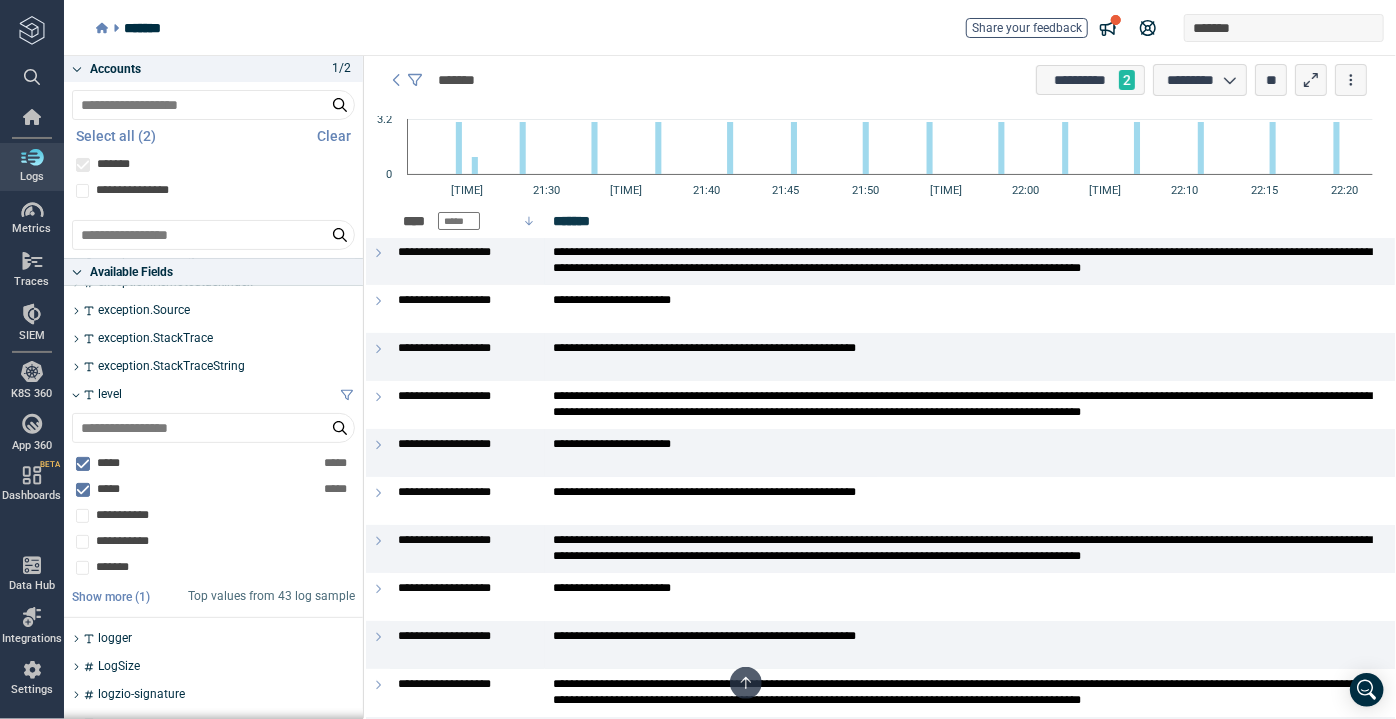 scroll, scrollTop: 545, scrollLeft: 0, axis: vertical 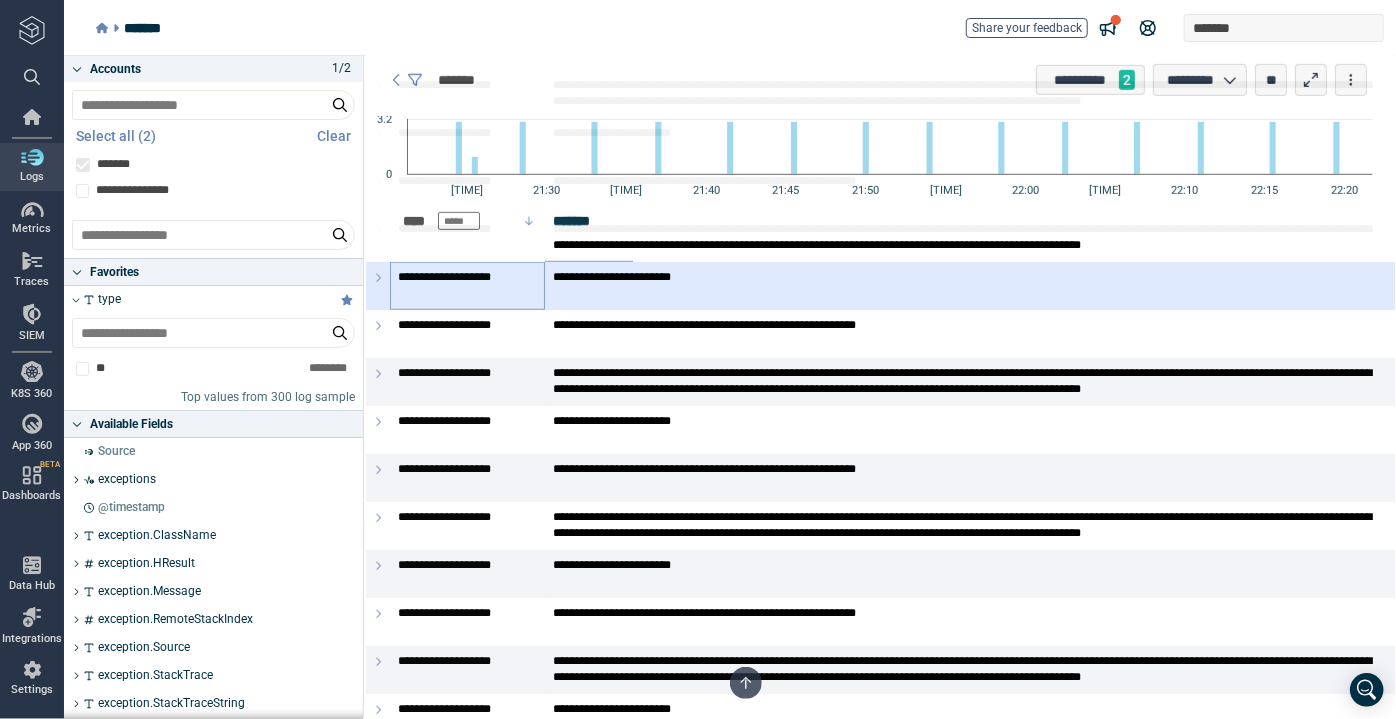 drag, startPoint x: 119, startPoint y: 301, endPoint x: 492, endPoint y: 291, distance: 373.13403 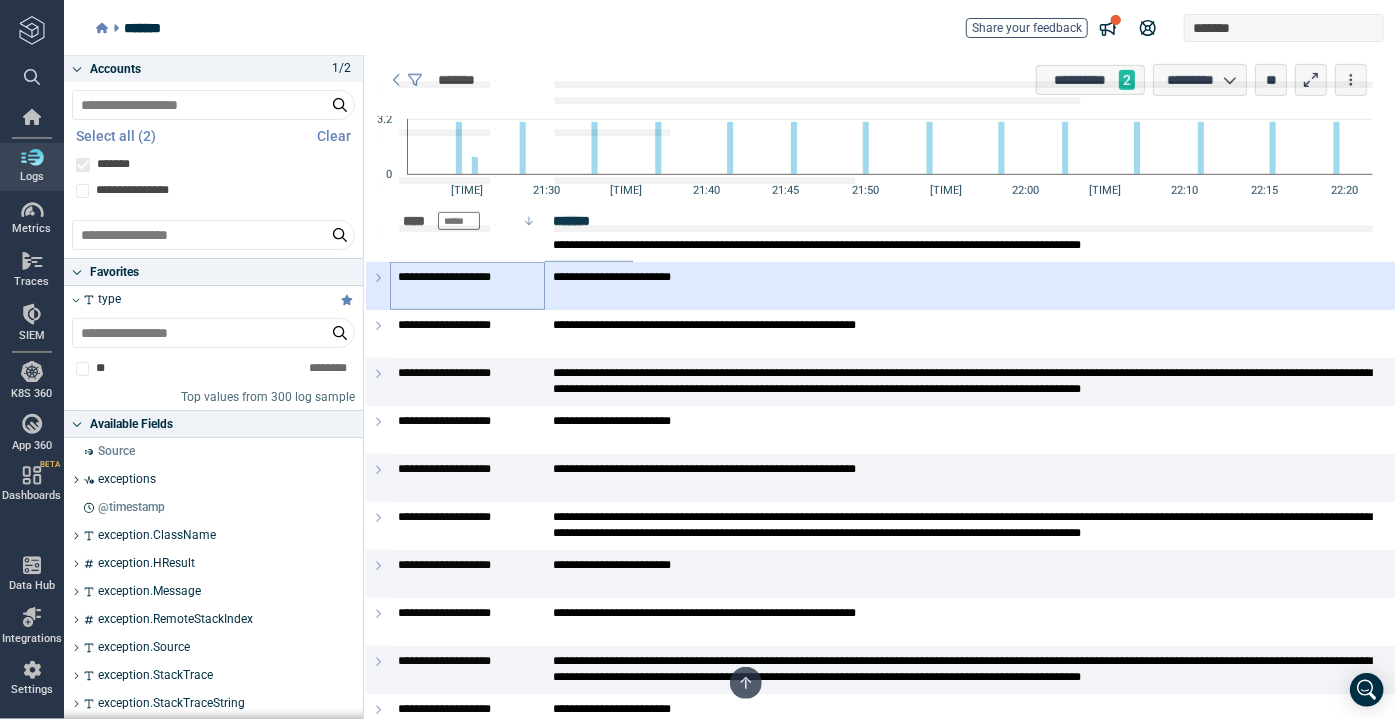 click on "**********" at bounding box center [730, 387] 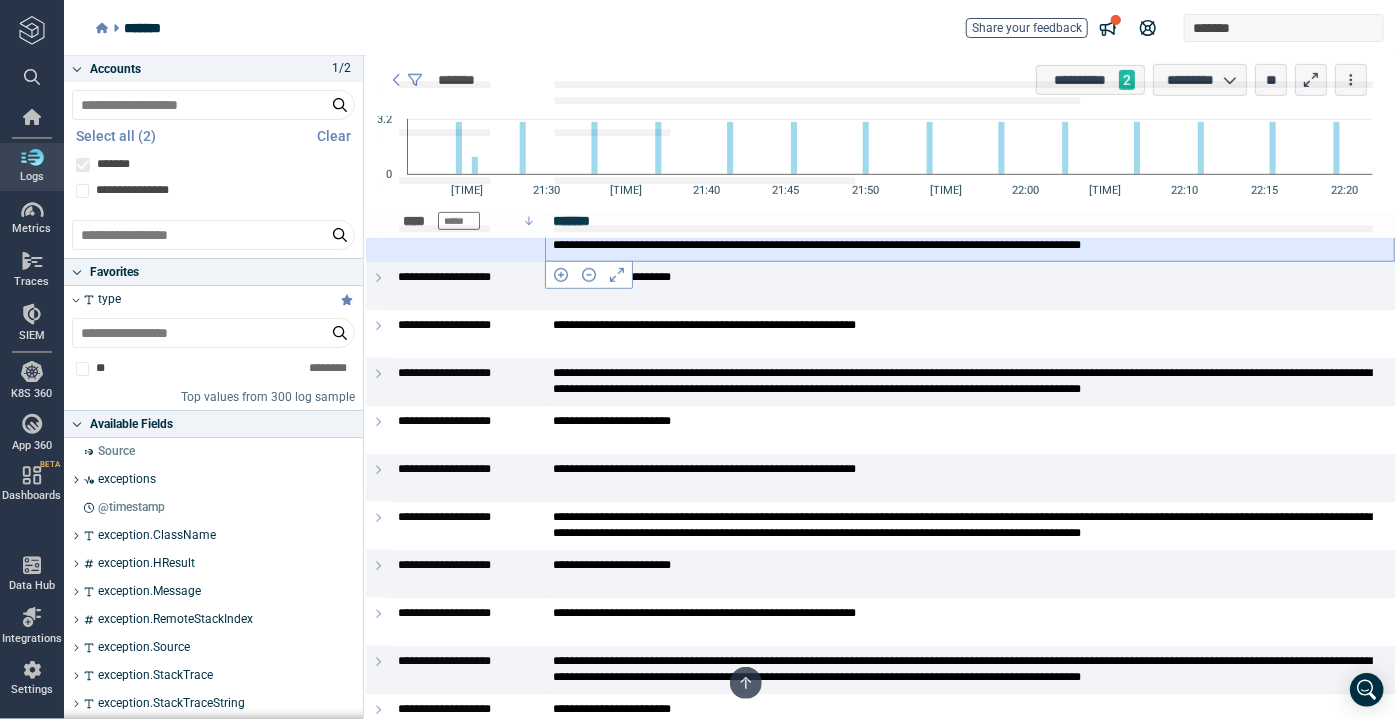 drag, startPoint x: 101, startPoint y: 296, endPoint x: 548, endPoint y: 249, distance: 449.4641 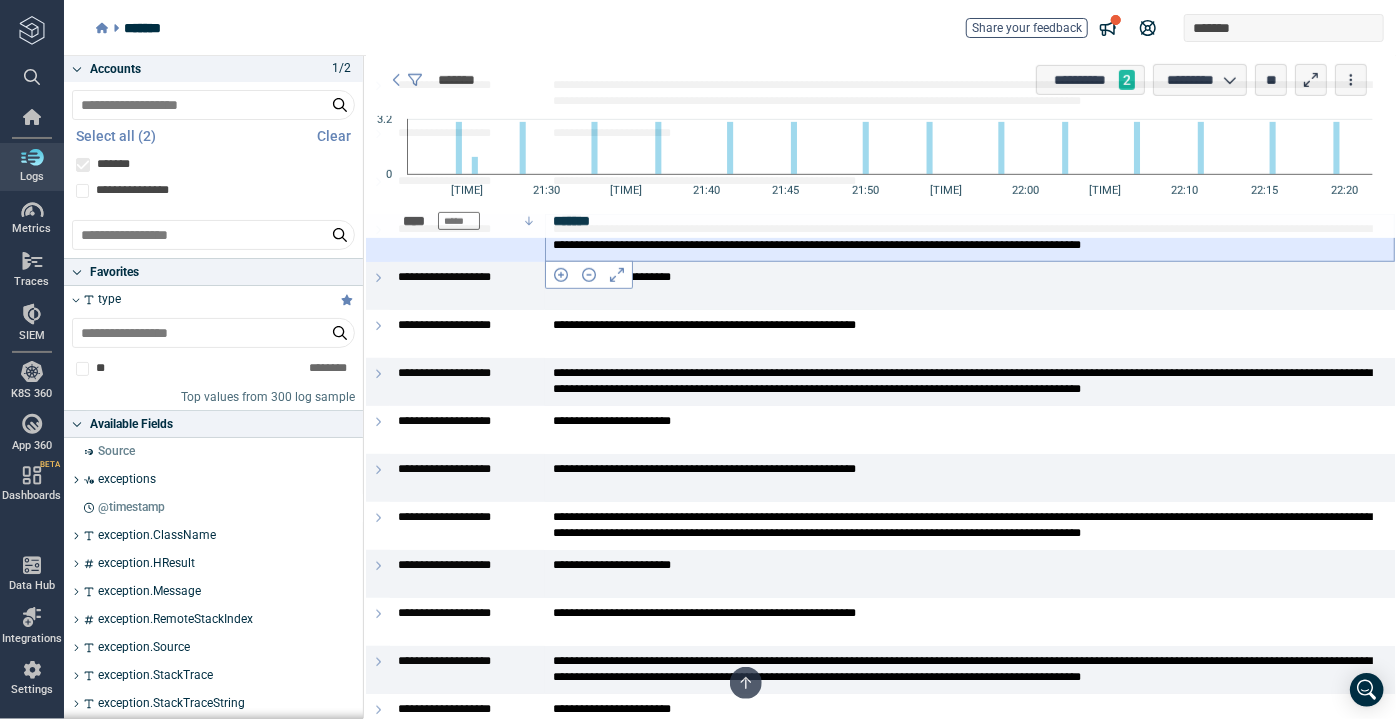click on "**********" at bounding box center [730, 387] 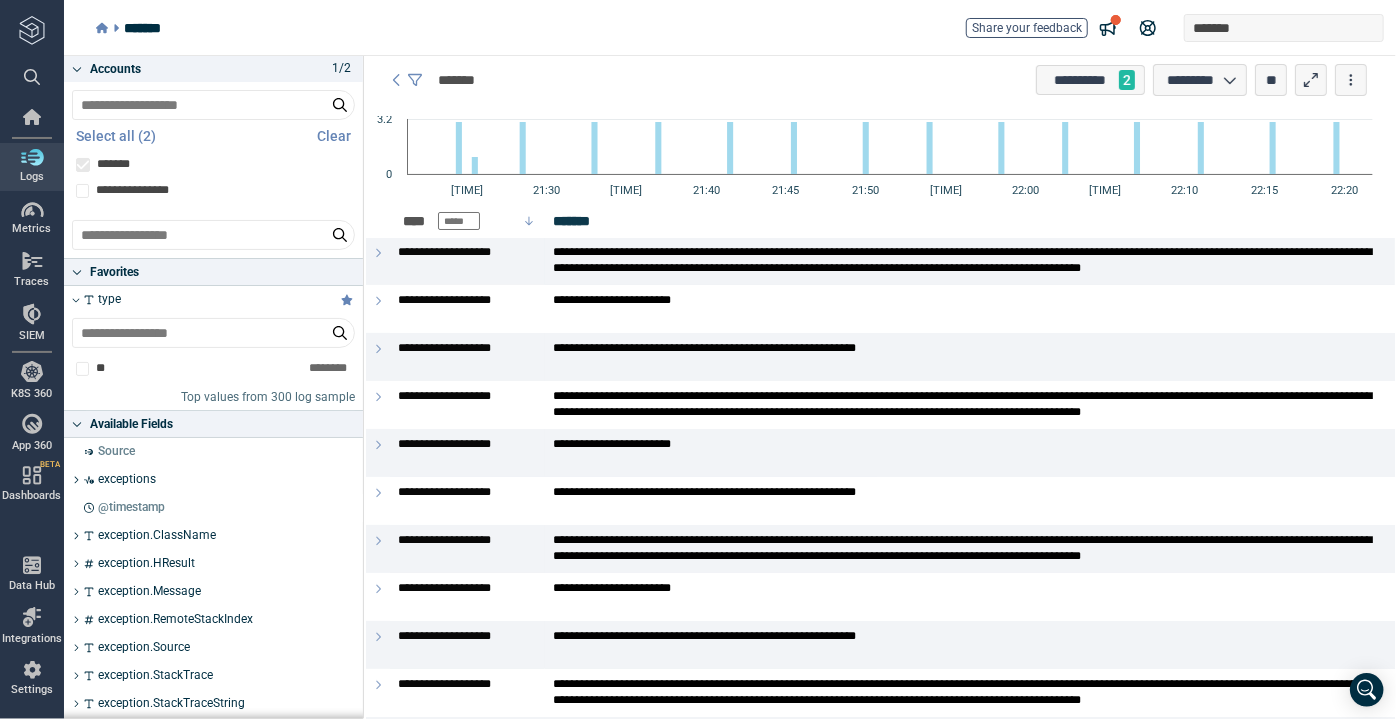 scroll, scrollTop: 0, scrollLeft: 0, axis: both 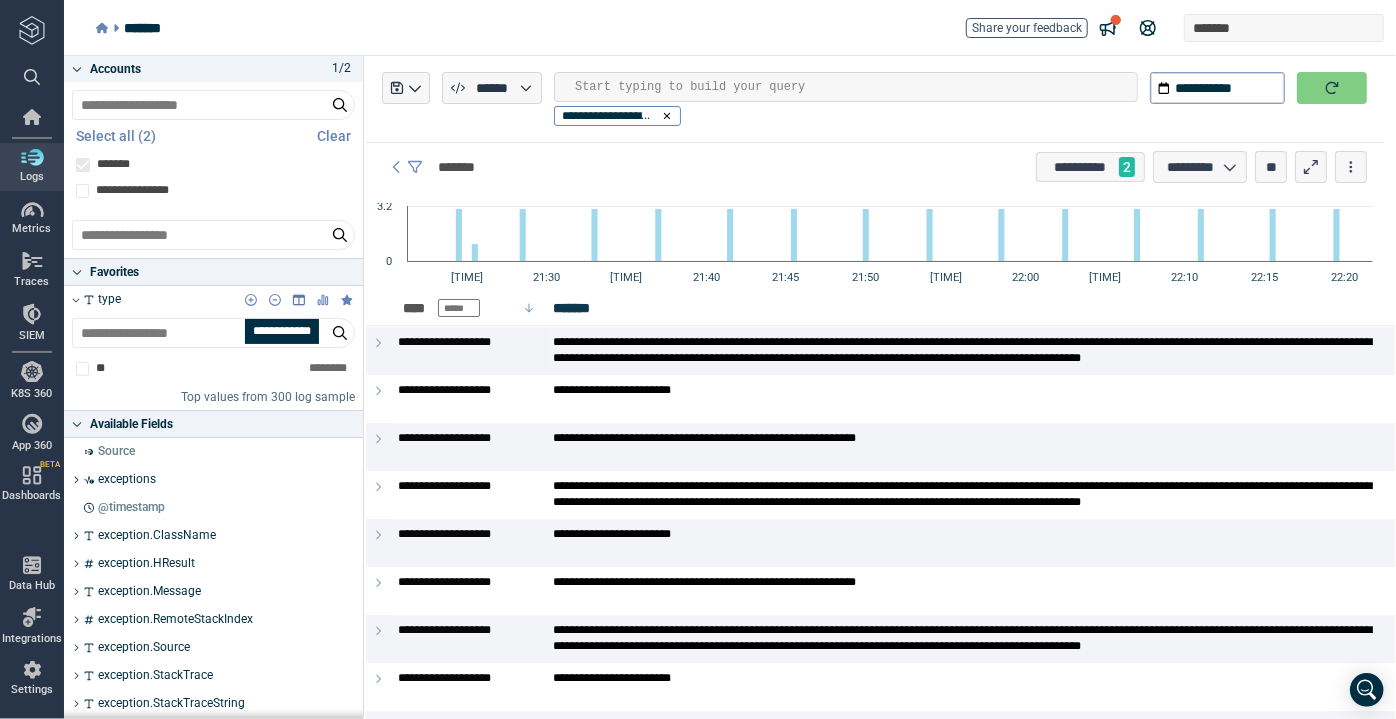 click at bounding box center [299, 300] 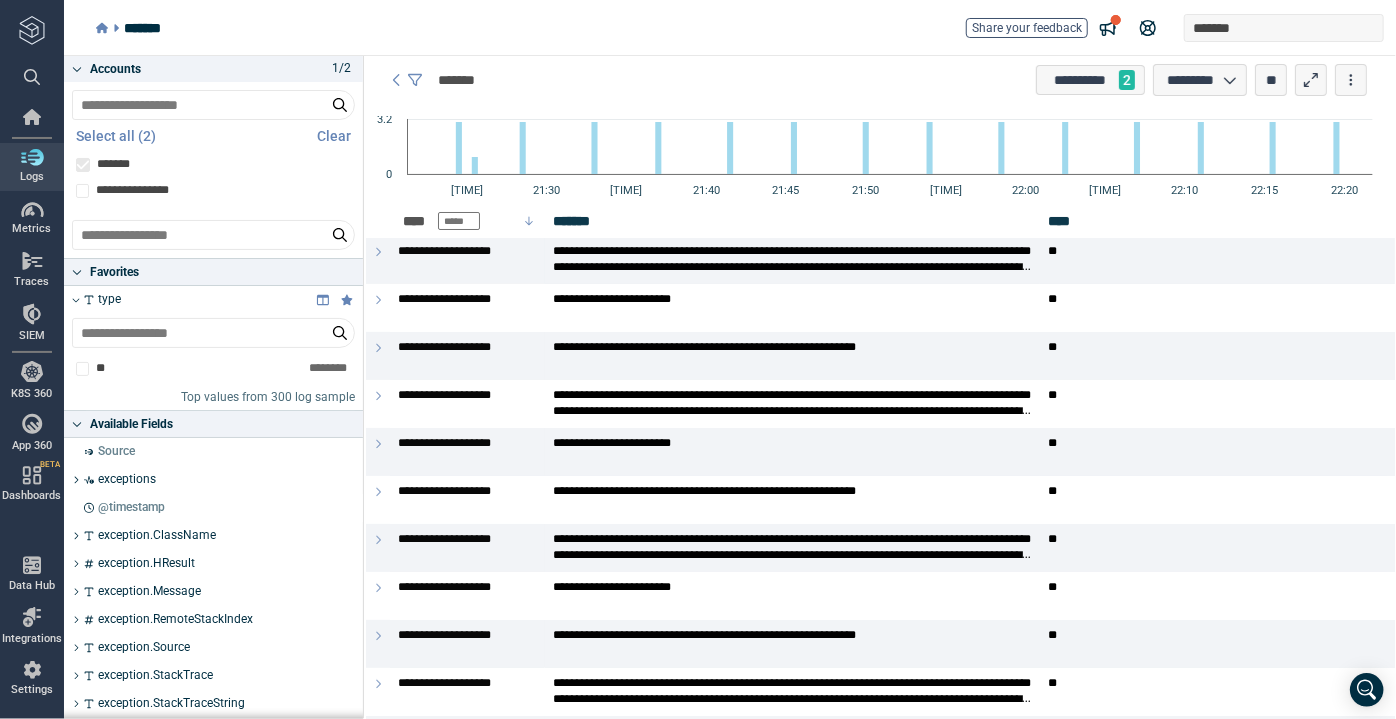 scroll, scrollTop: 0, scrollLeft: 0, axis: both 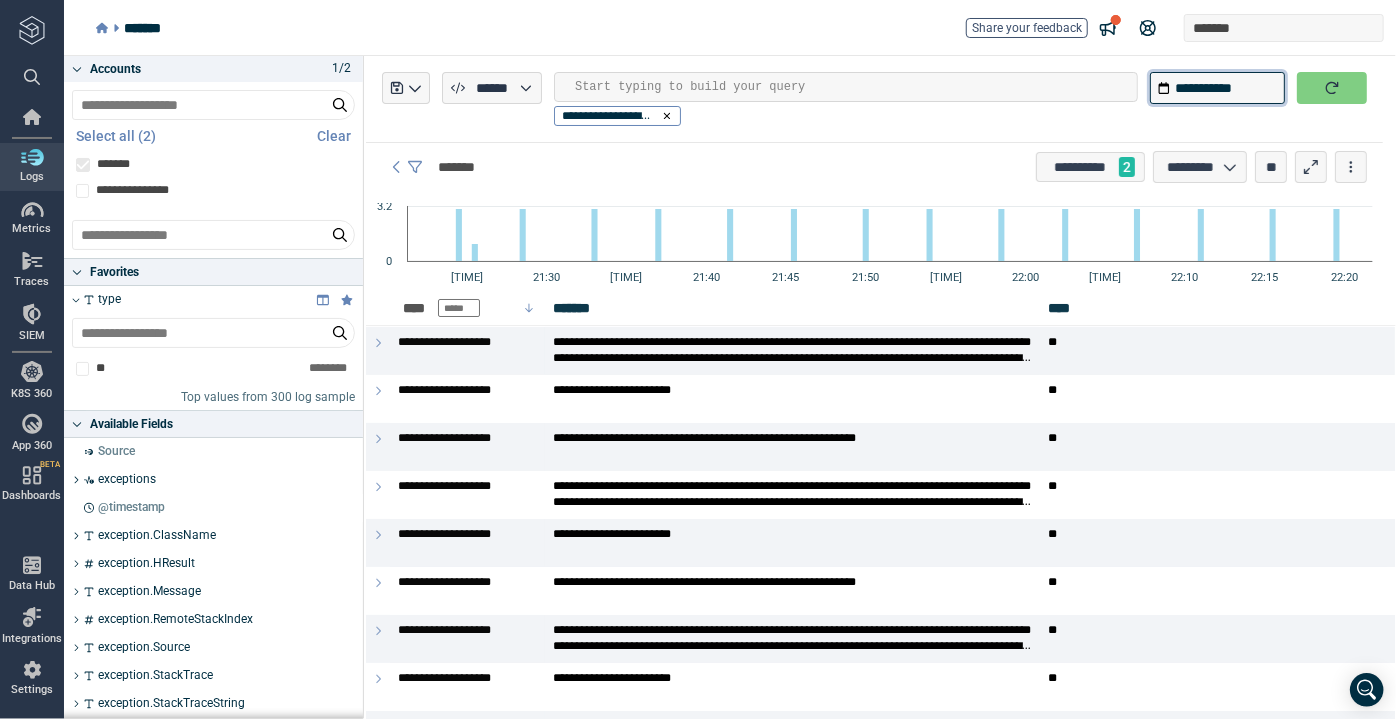 click on "**********" at bounding box center (1217, 88) 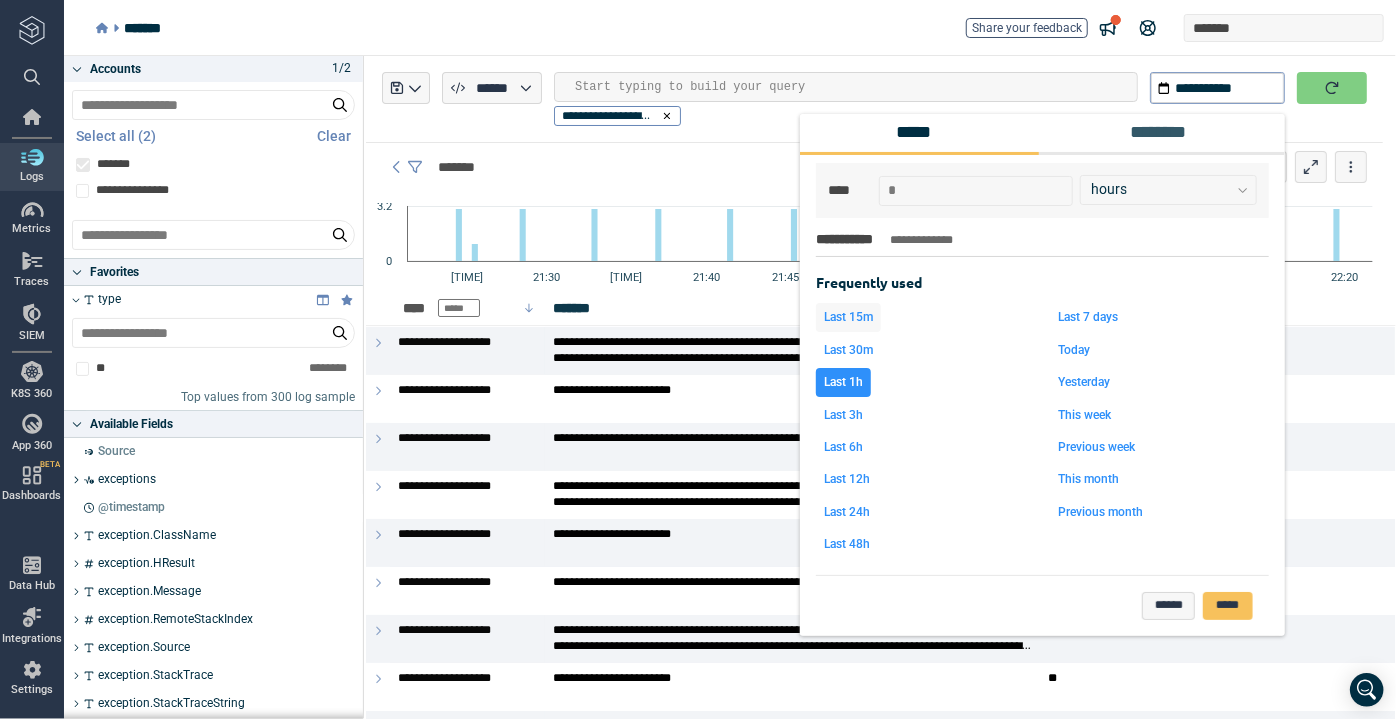 click on "Last 15m" at bounding box center (848, 317) 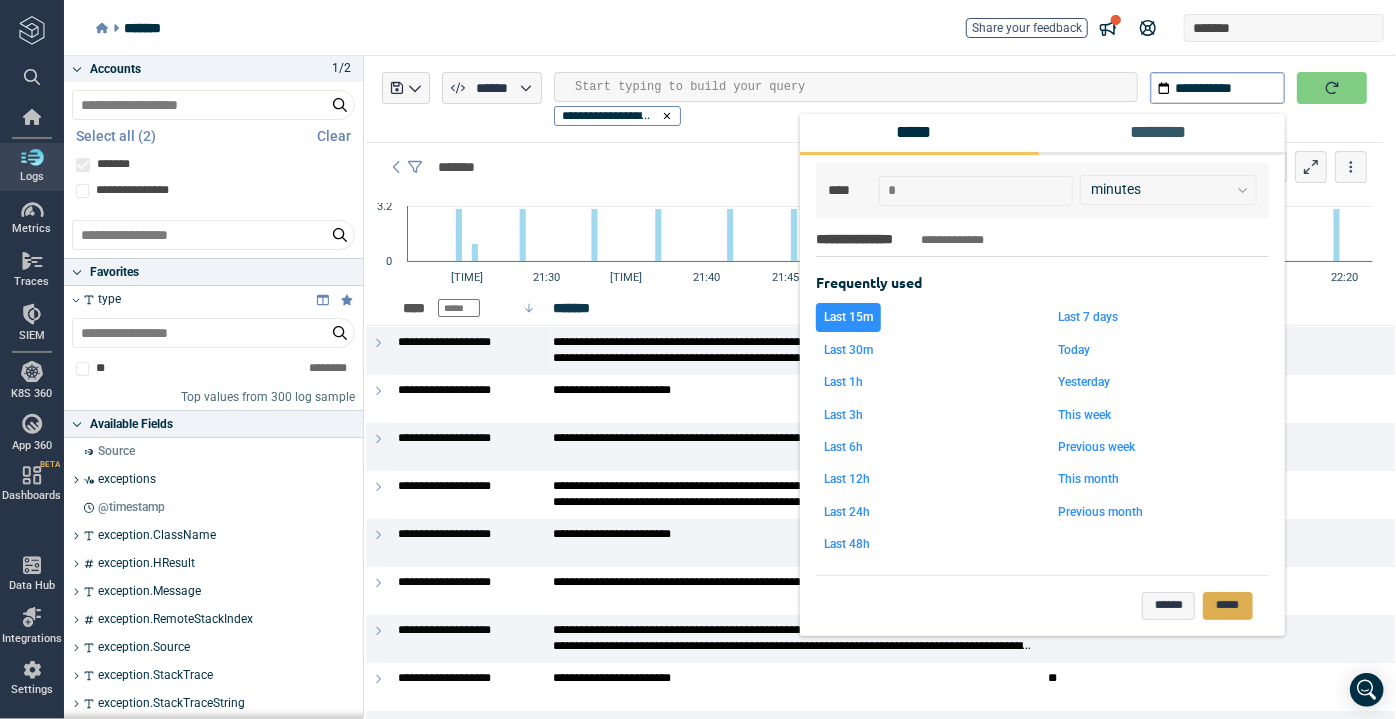 click on "*****" at bounding box center [1228, 606] 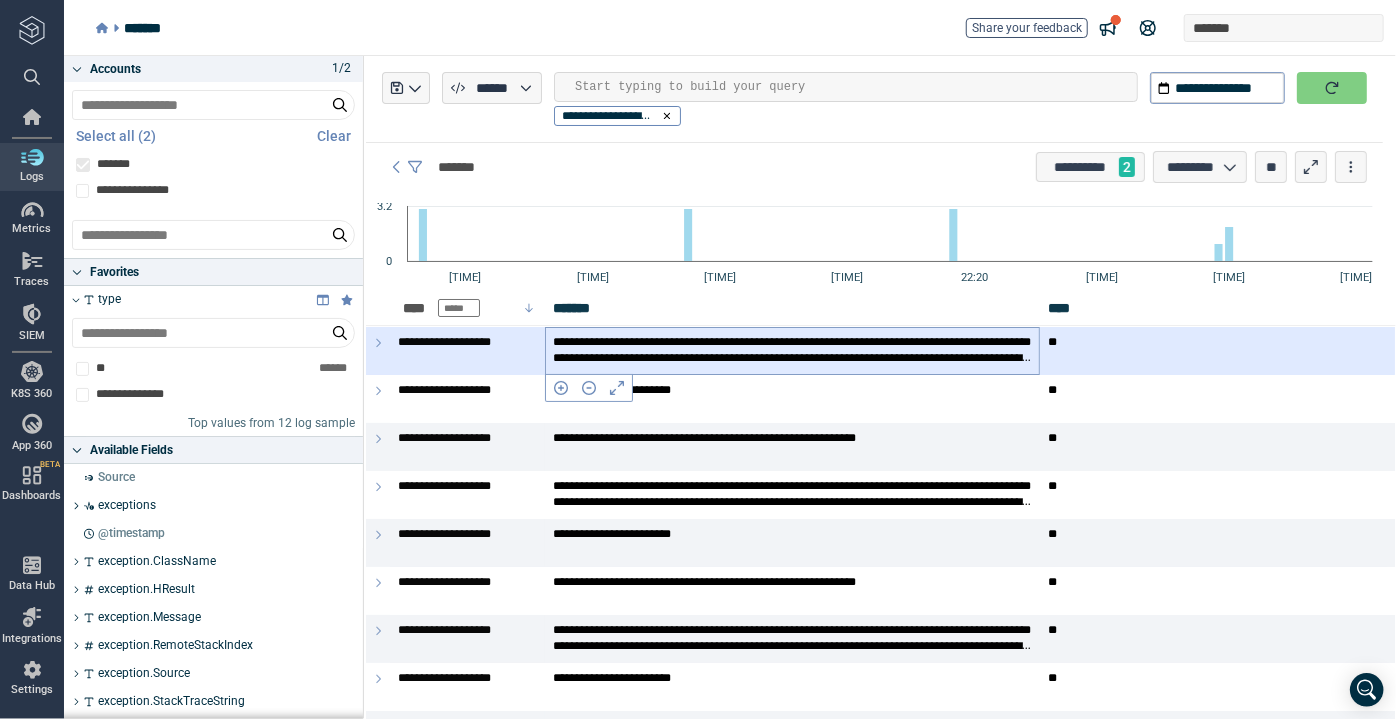 click on "**********" at bounding box center [792, 350] 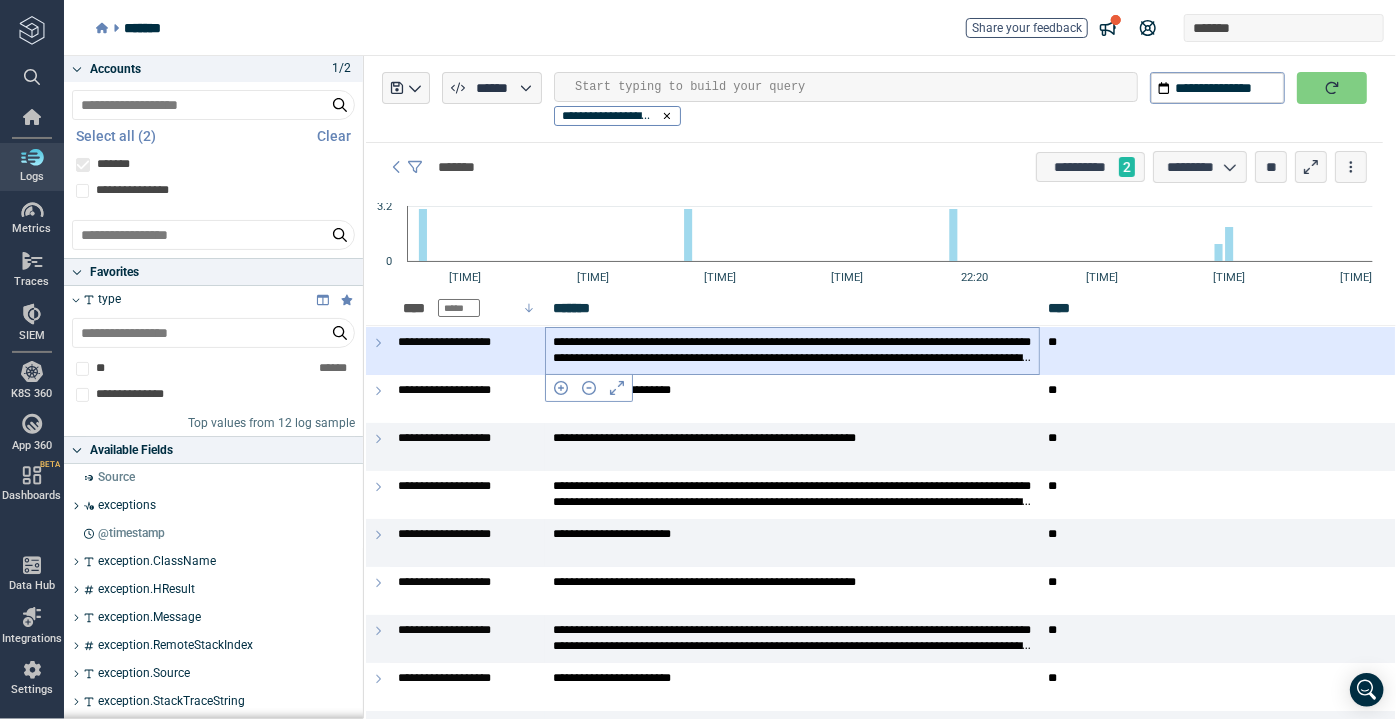 click on "**********" at bounding box center [792, 350] 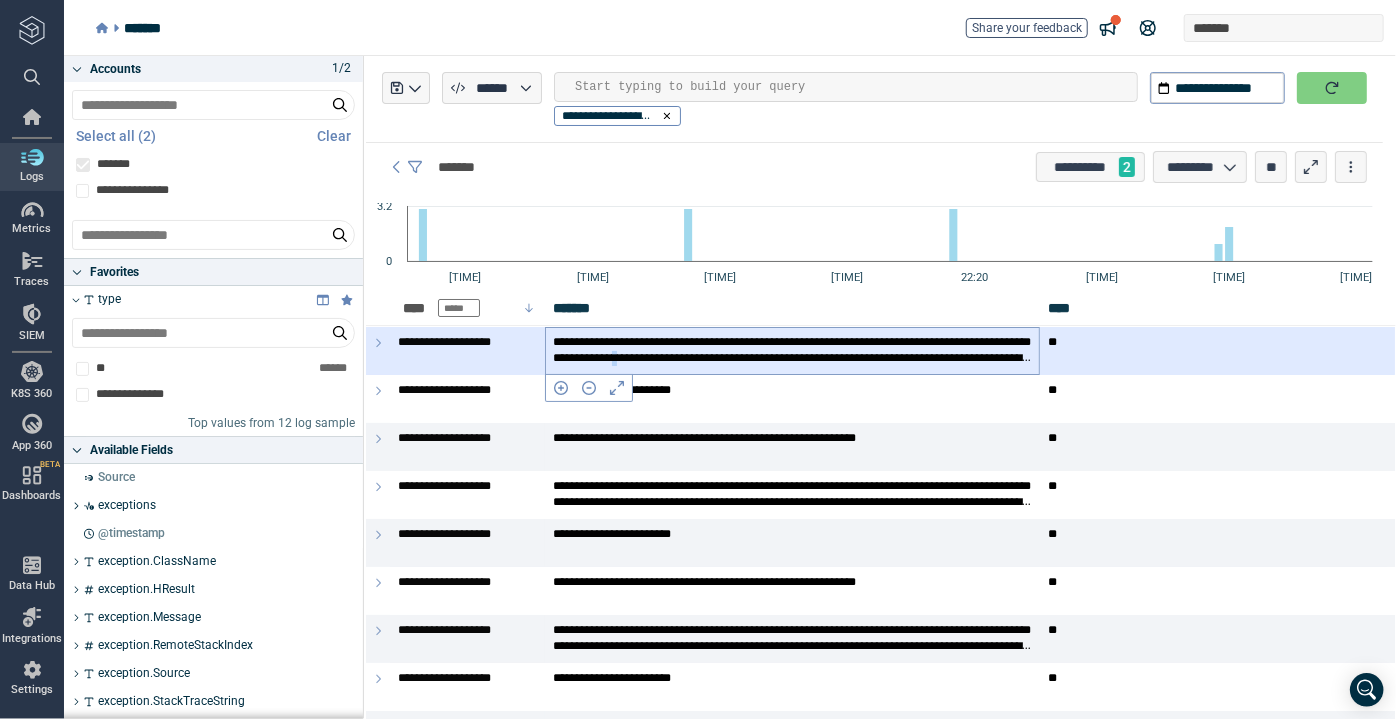 click on "**********" at bounding box center [792, 350] 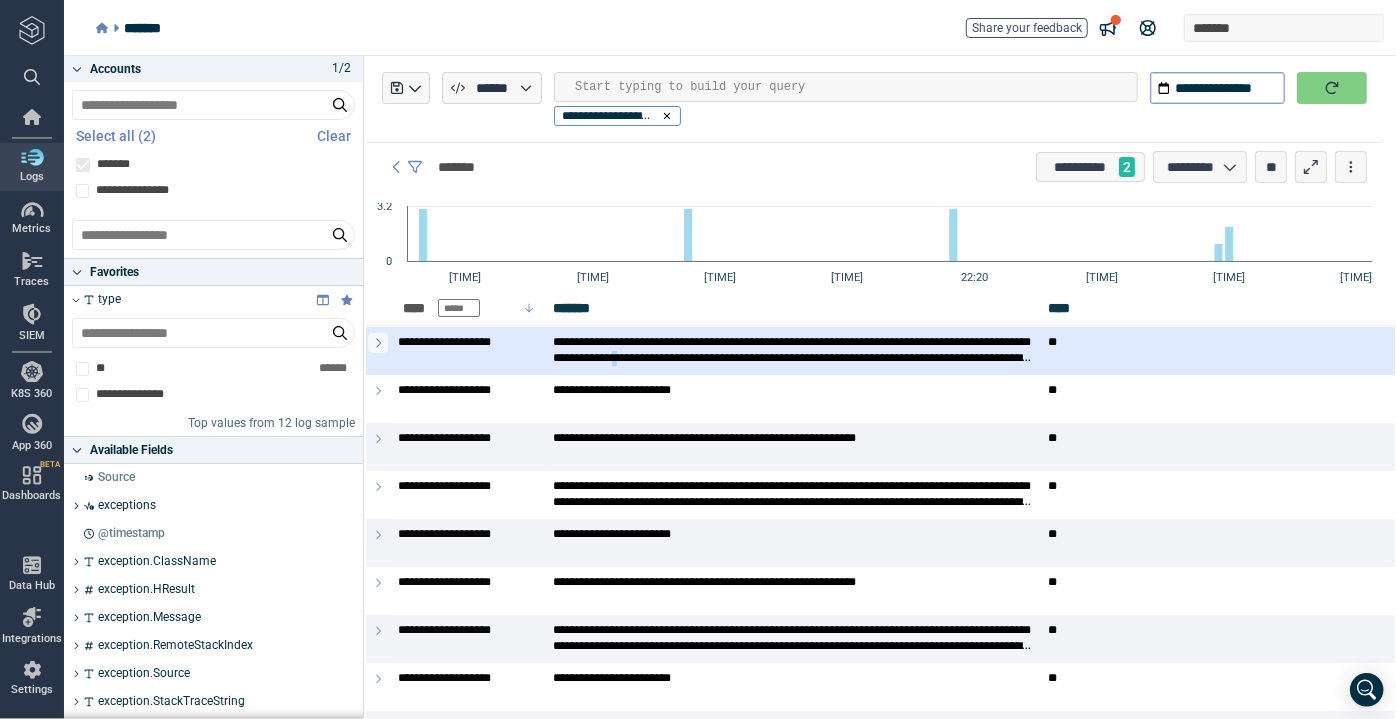 click at bounding box center [378, 343] 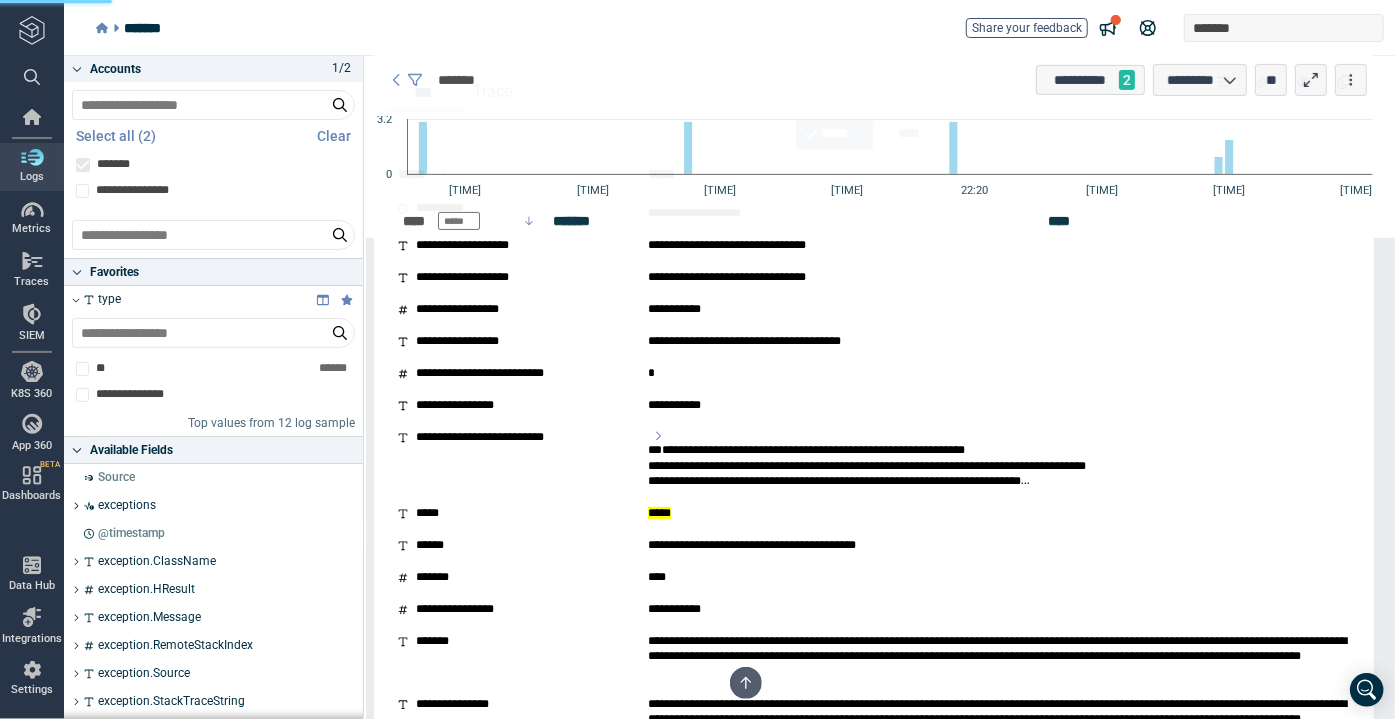 scroll, scrollTop: 363, scrollLeft: 0, axis: vertical 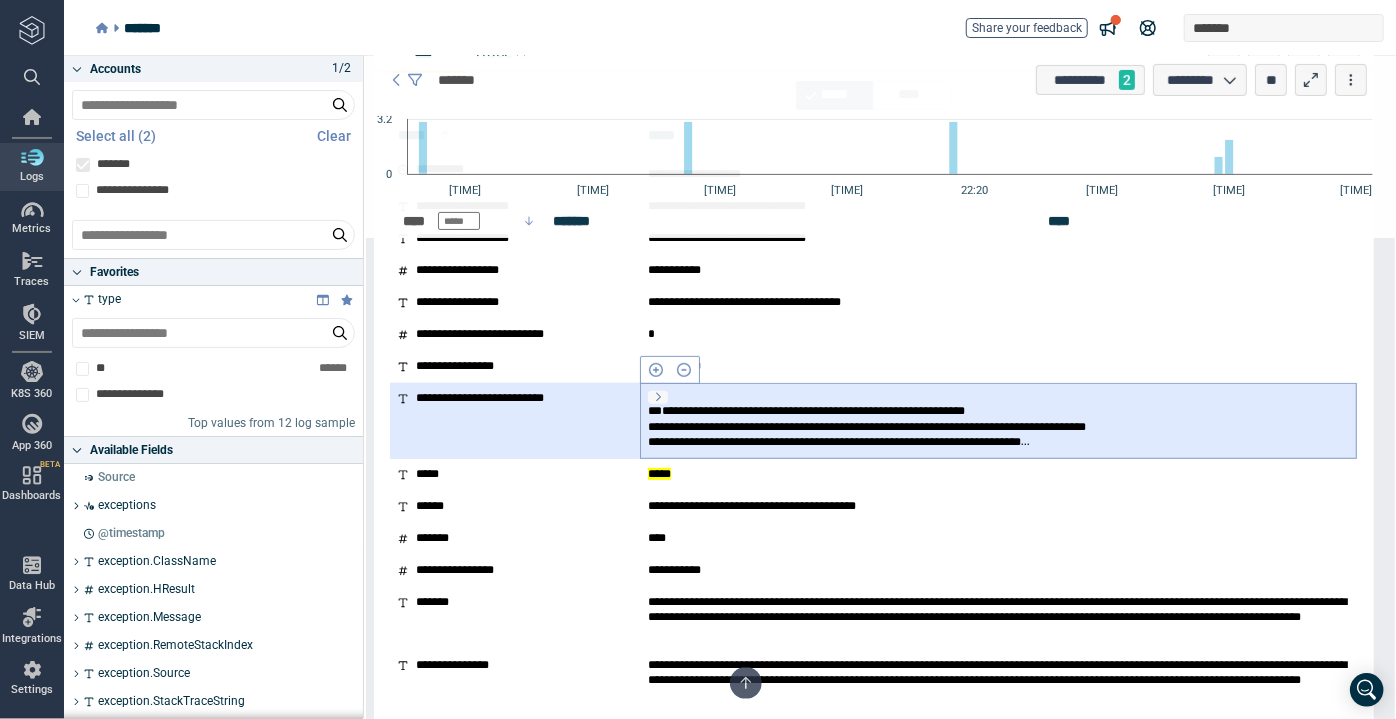 click at bounding box center [658, 397] 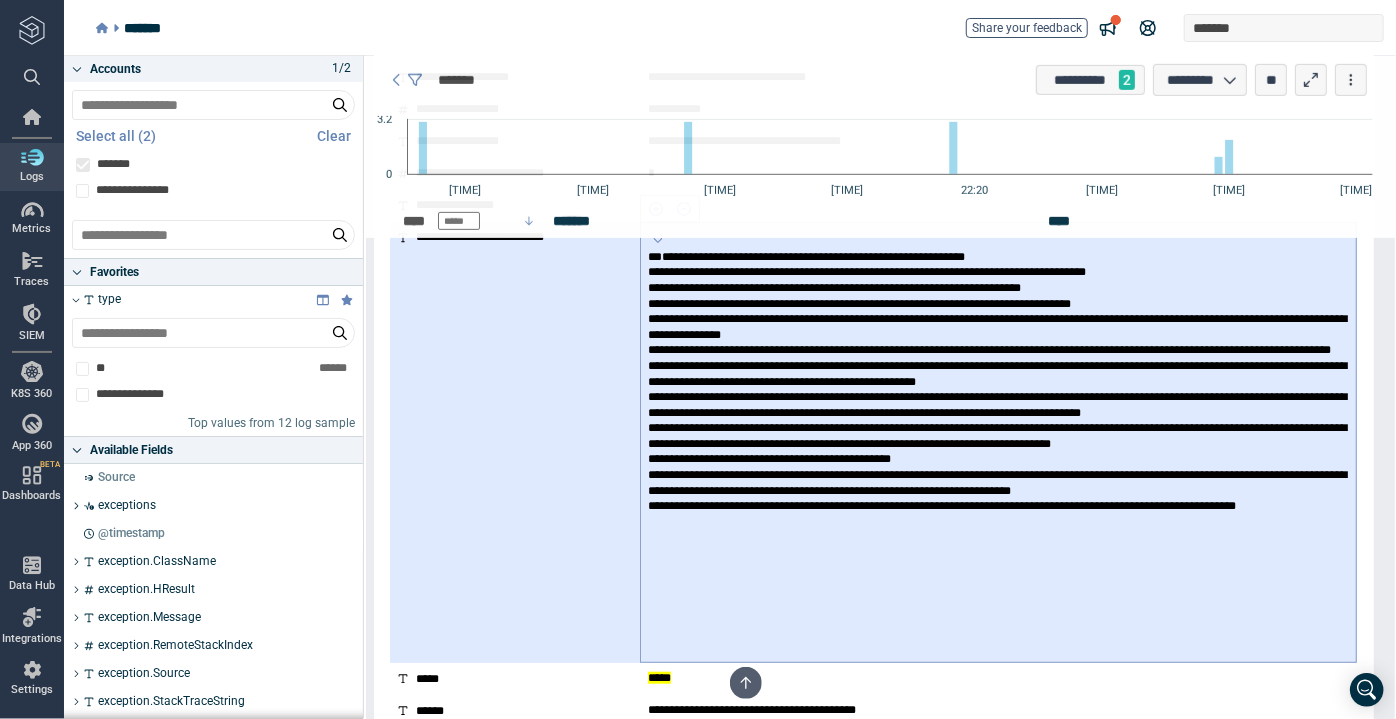 scroll, scrollTop: 545, scrollLeft: 0, axis: vertical 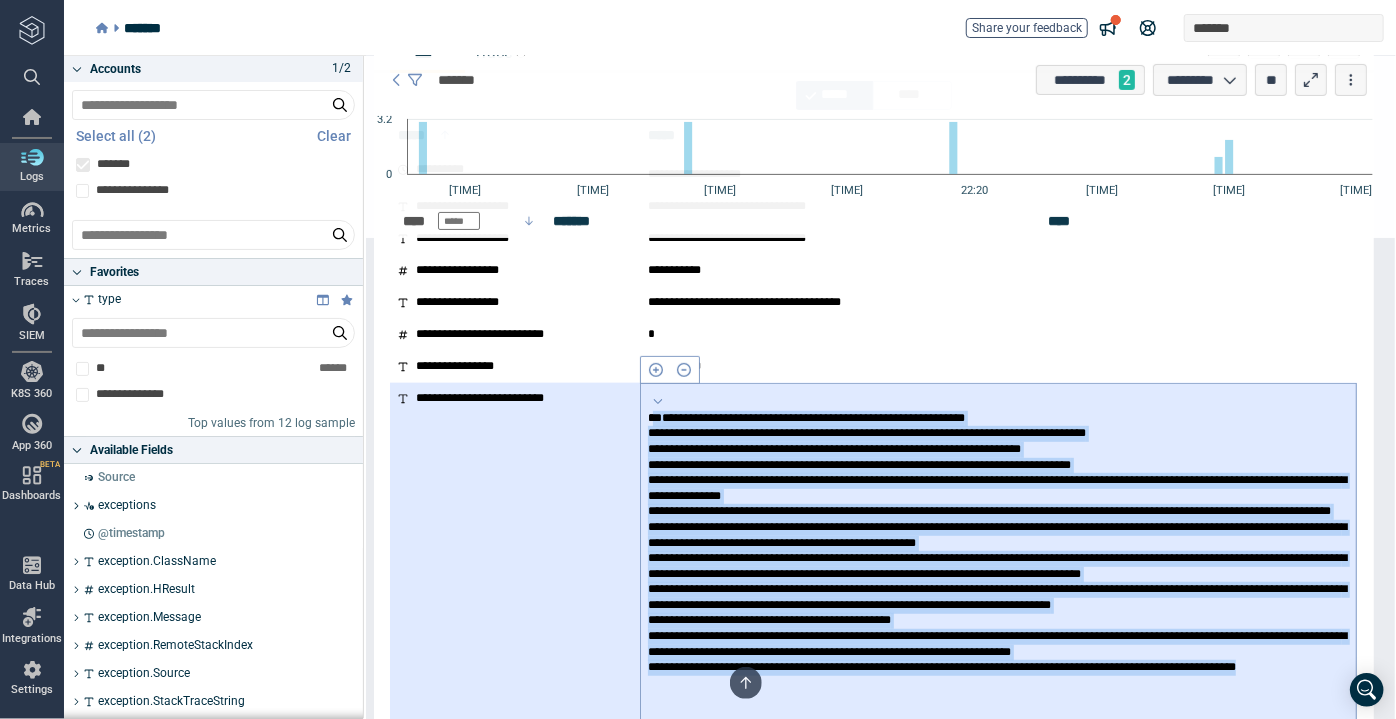 drag, startPoint x: 775, startPoint y: 625, endPoint x: 652, endPoint y: 414, distance: 244.23349 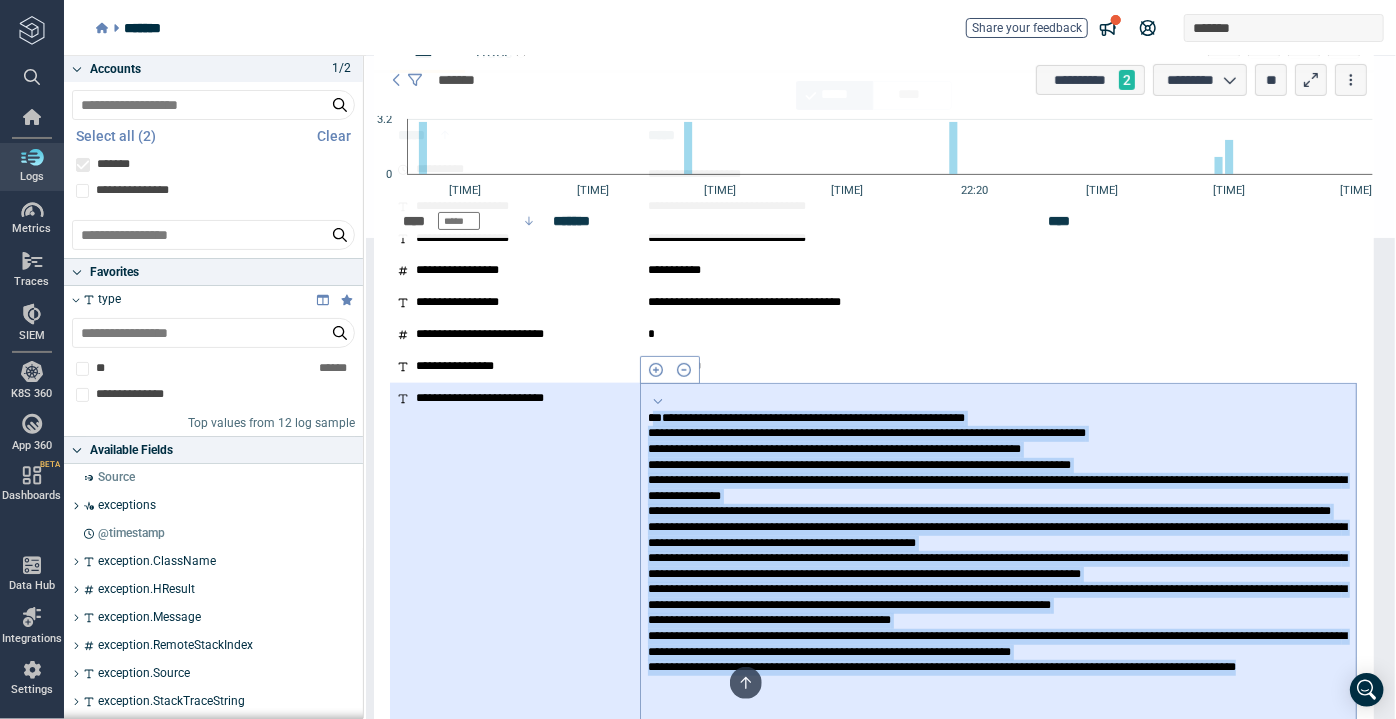 click at bounding box center (998, 614) 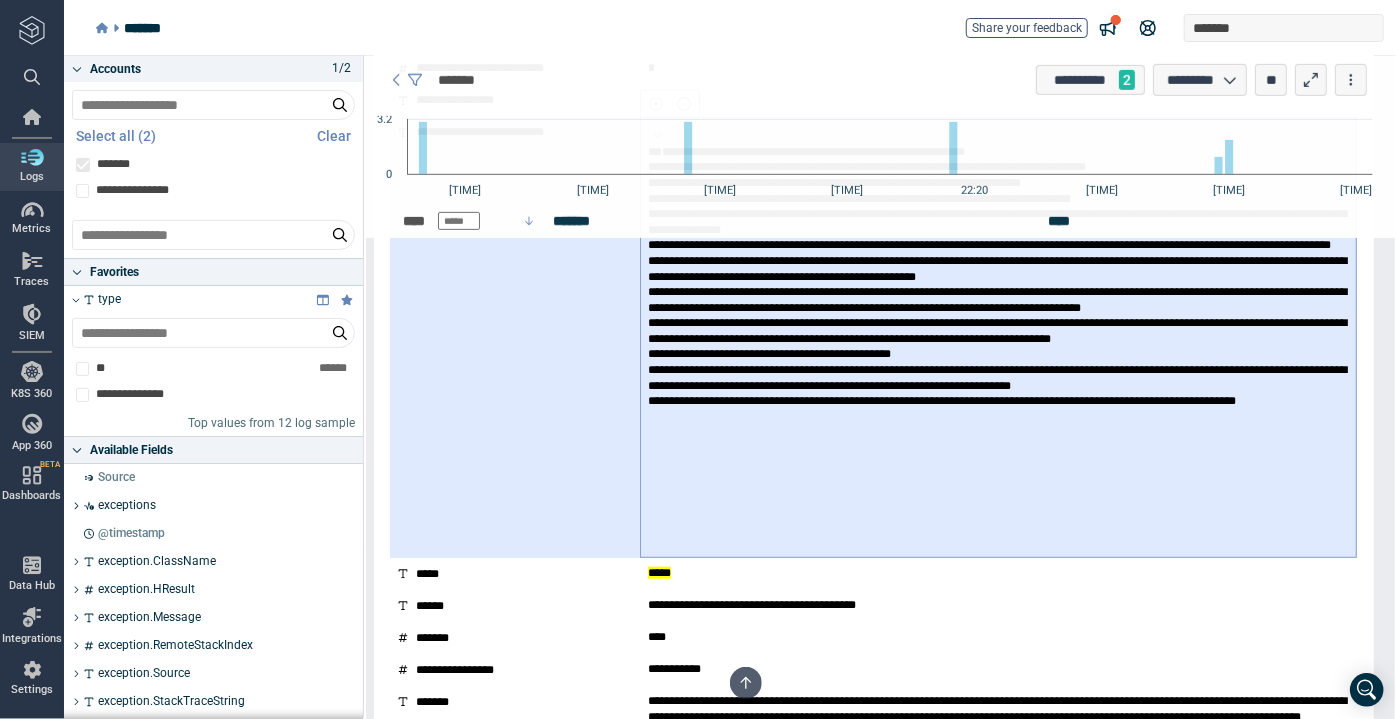 scroll, scrollTop: 636, scrollLeft: 0, axis: vertical 